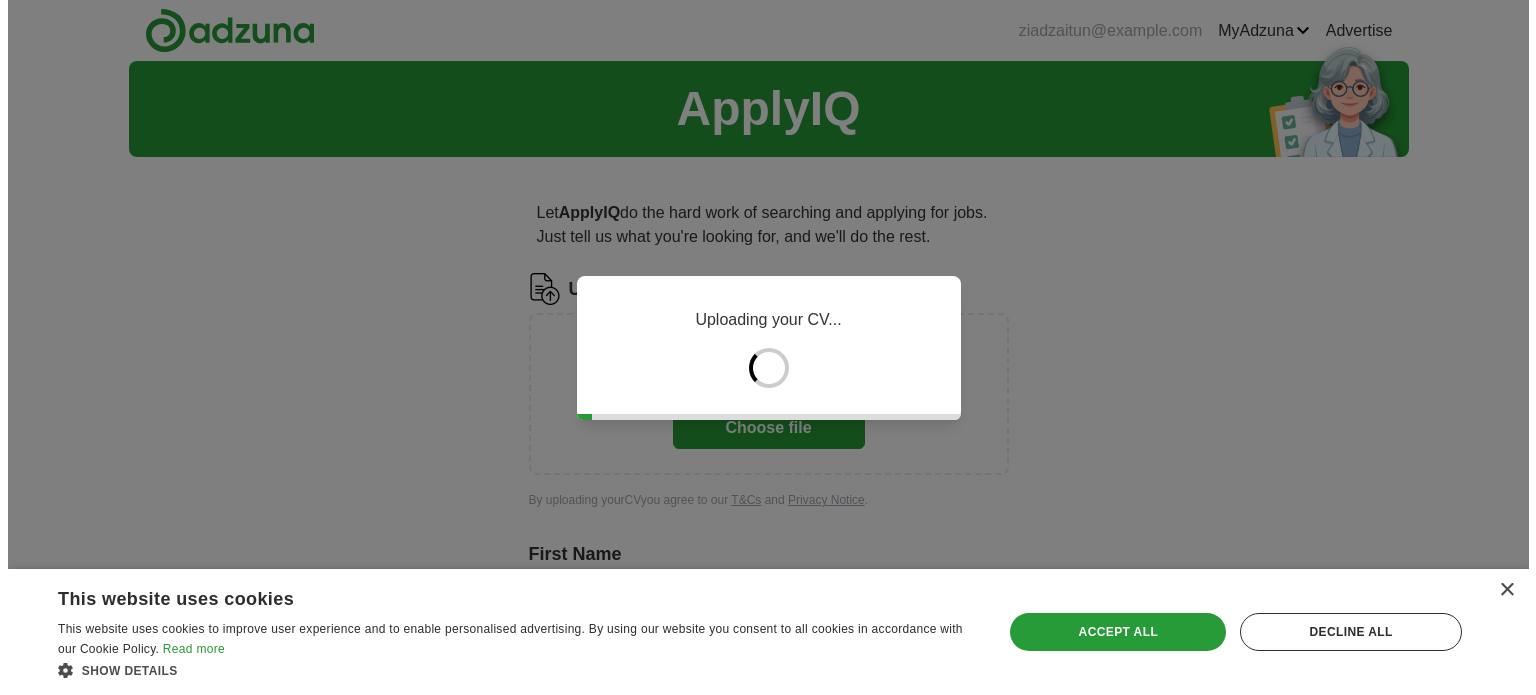 scroll, scrollTop: 0, scrollLeft: 0, axis: both 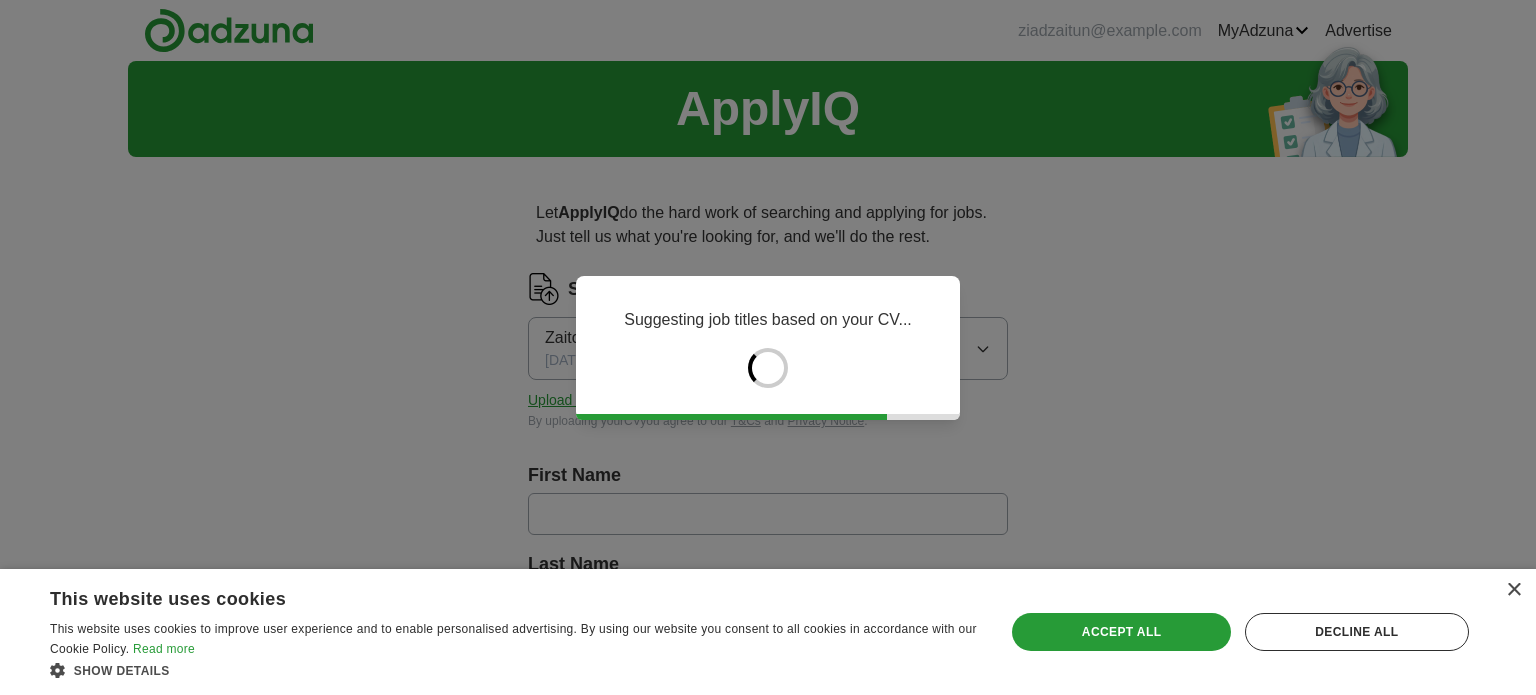 type on "********" 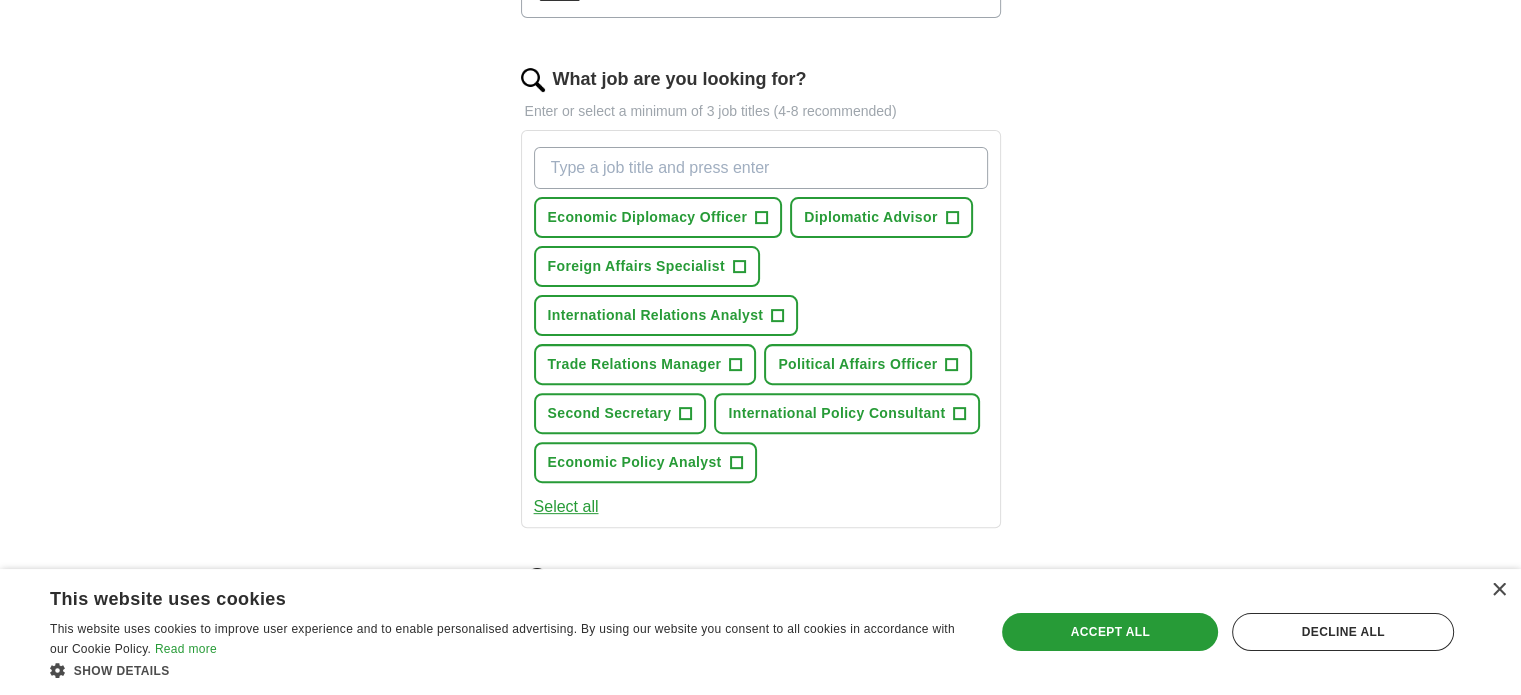scroll, scrollTop: 611, scrollLeft: 0, axis: vertical 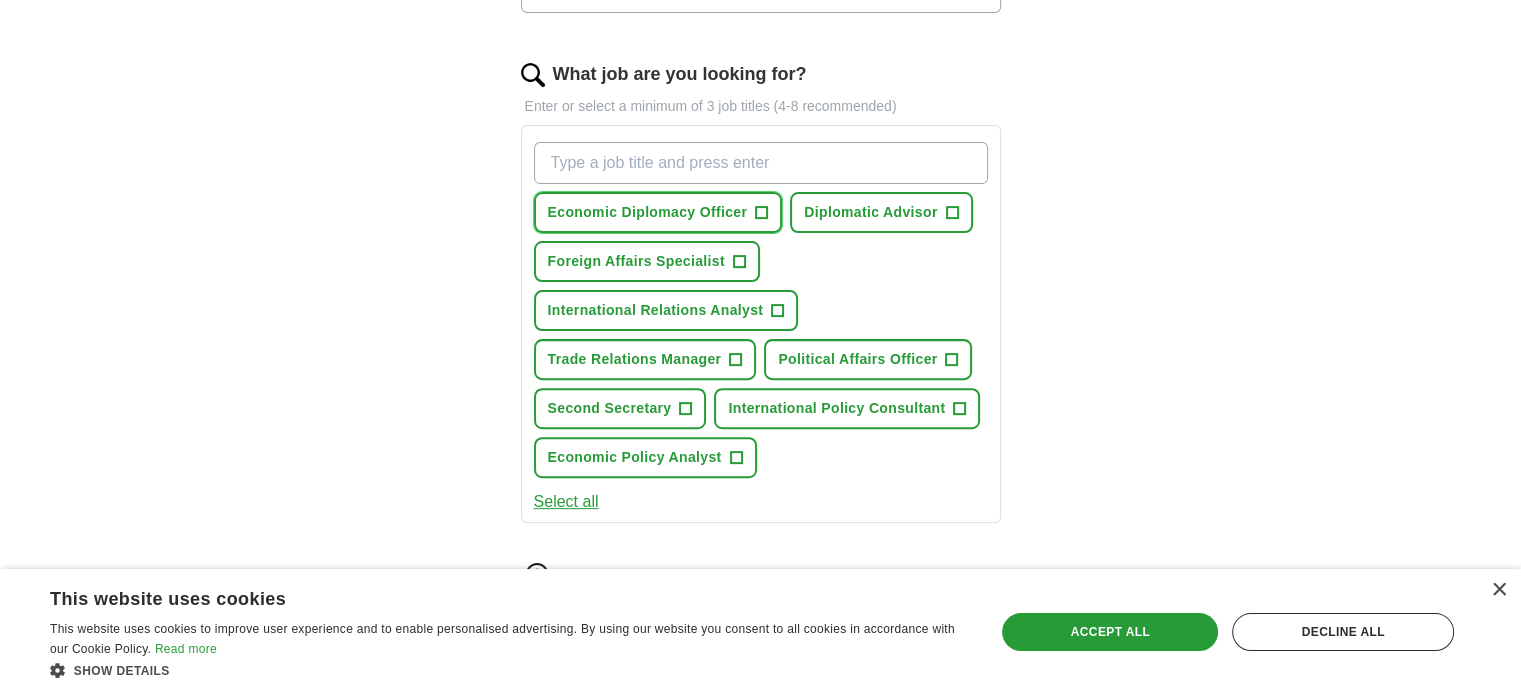 click on "Economic Diplomacy Officer +" at bounding box center [658, 212] 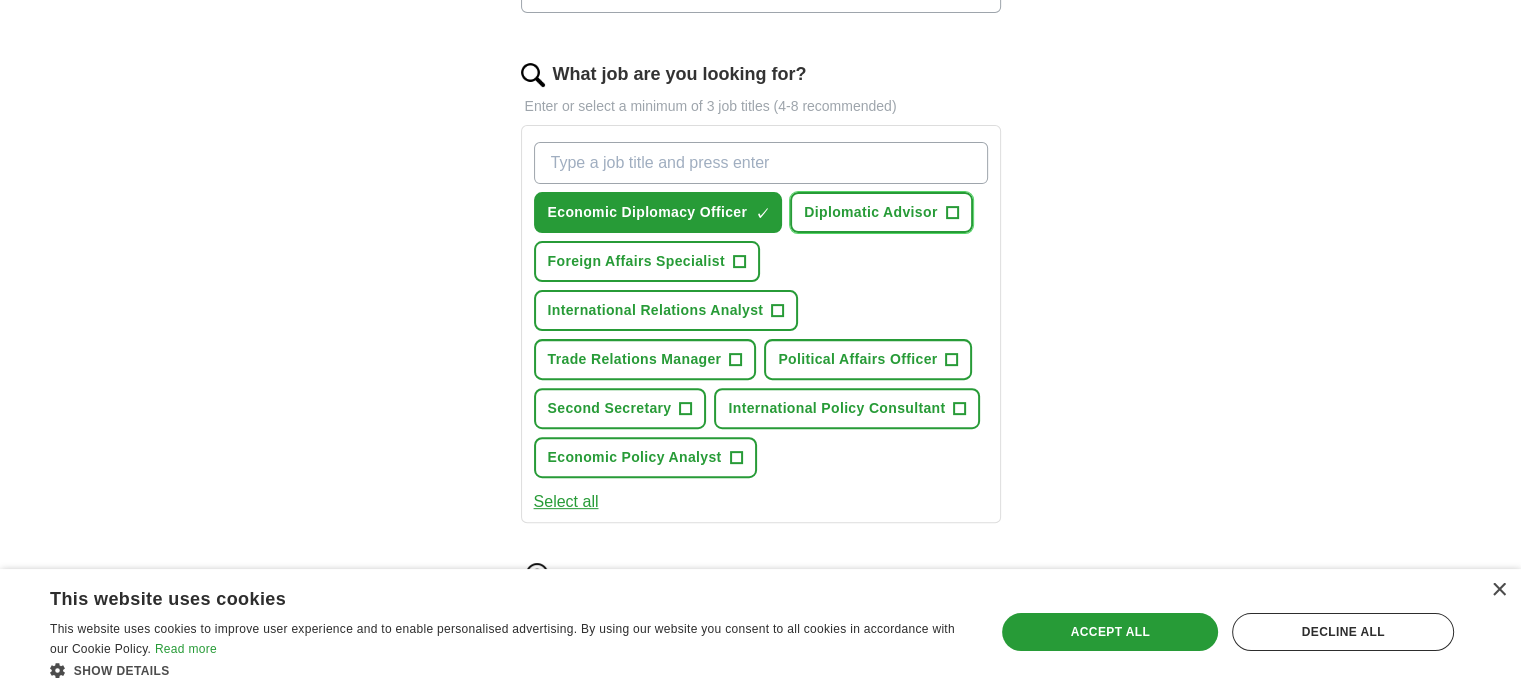 click on "Diplomatic Advisor" at bounding box center [870, 212] 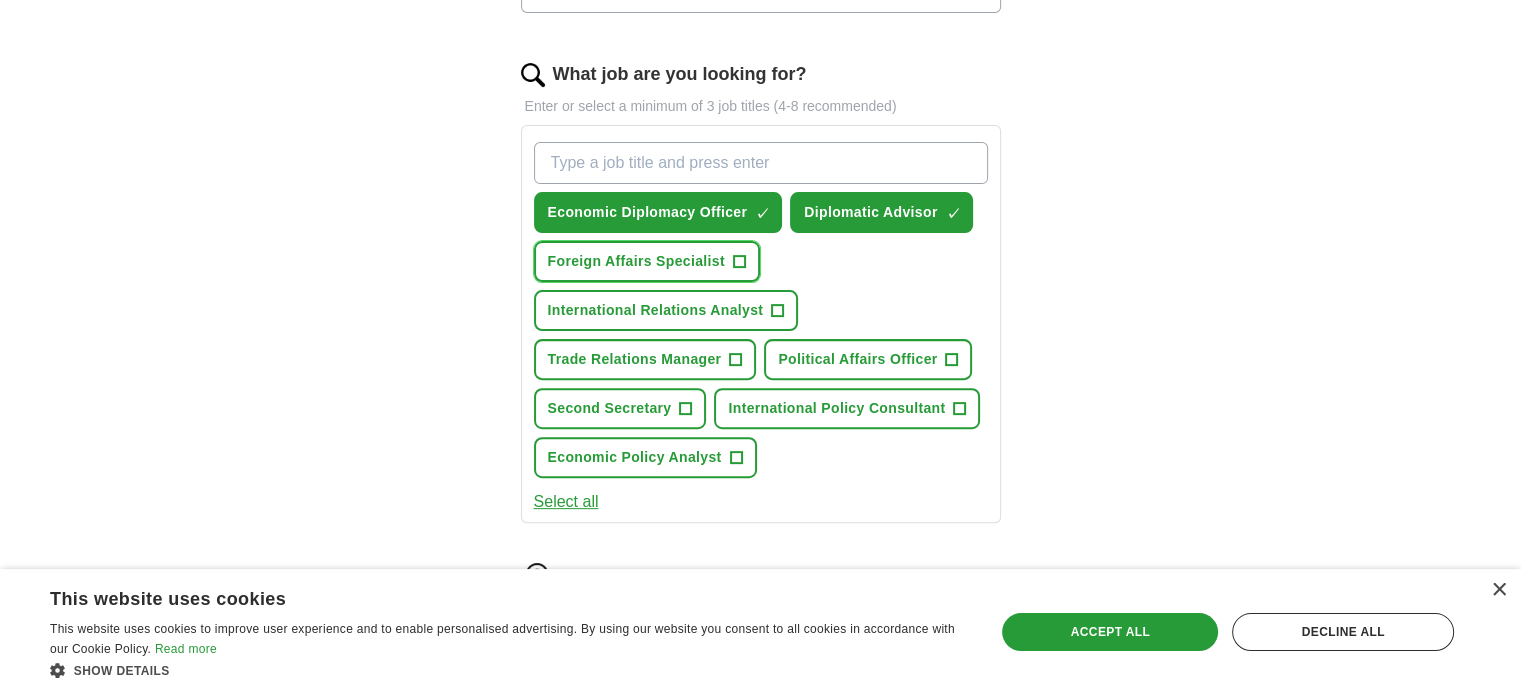 click on "Foreign Affairs Specialist" at bounding box center (636, 261) 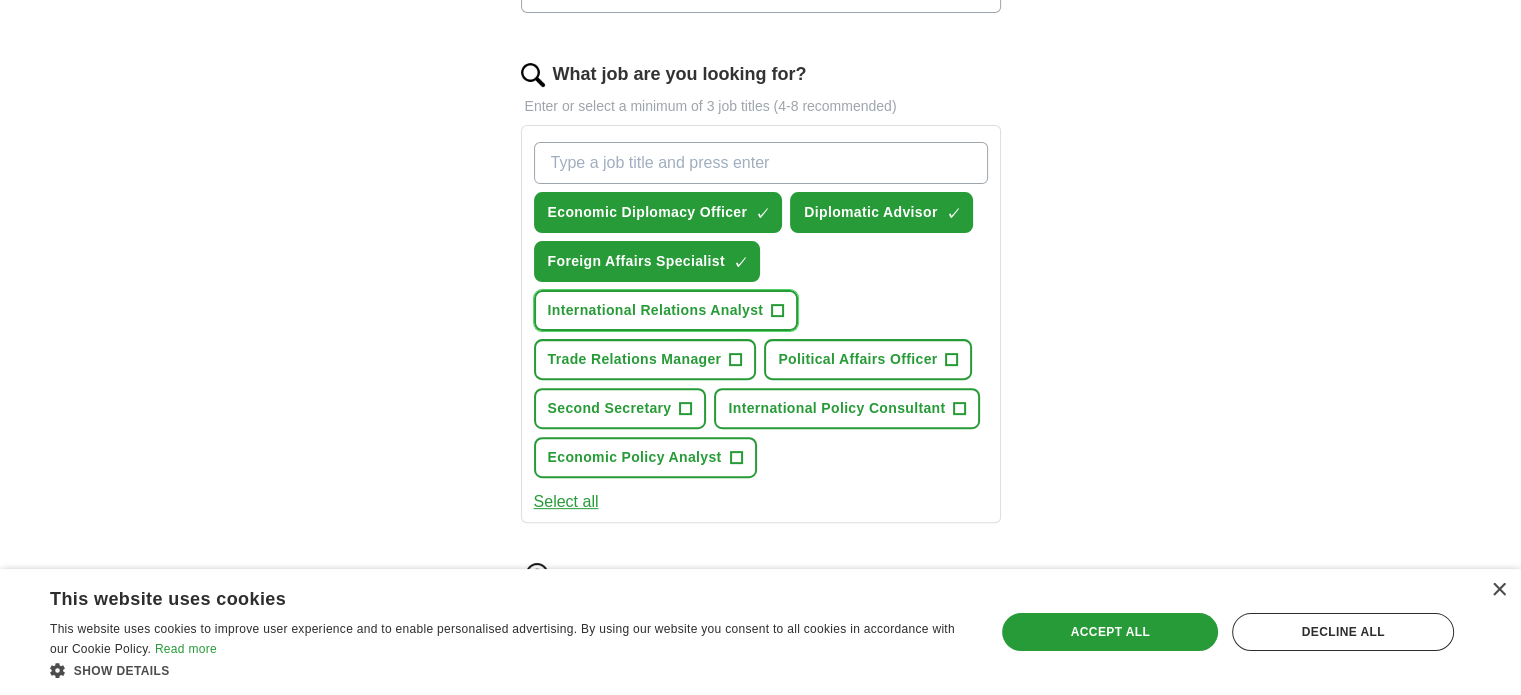 click on "International Relations Analyst" at bounding box center [656, 310] 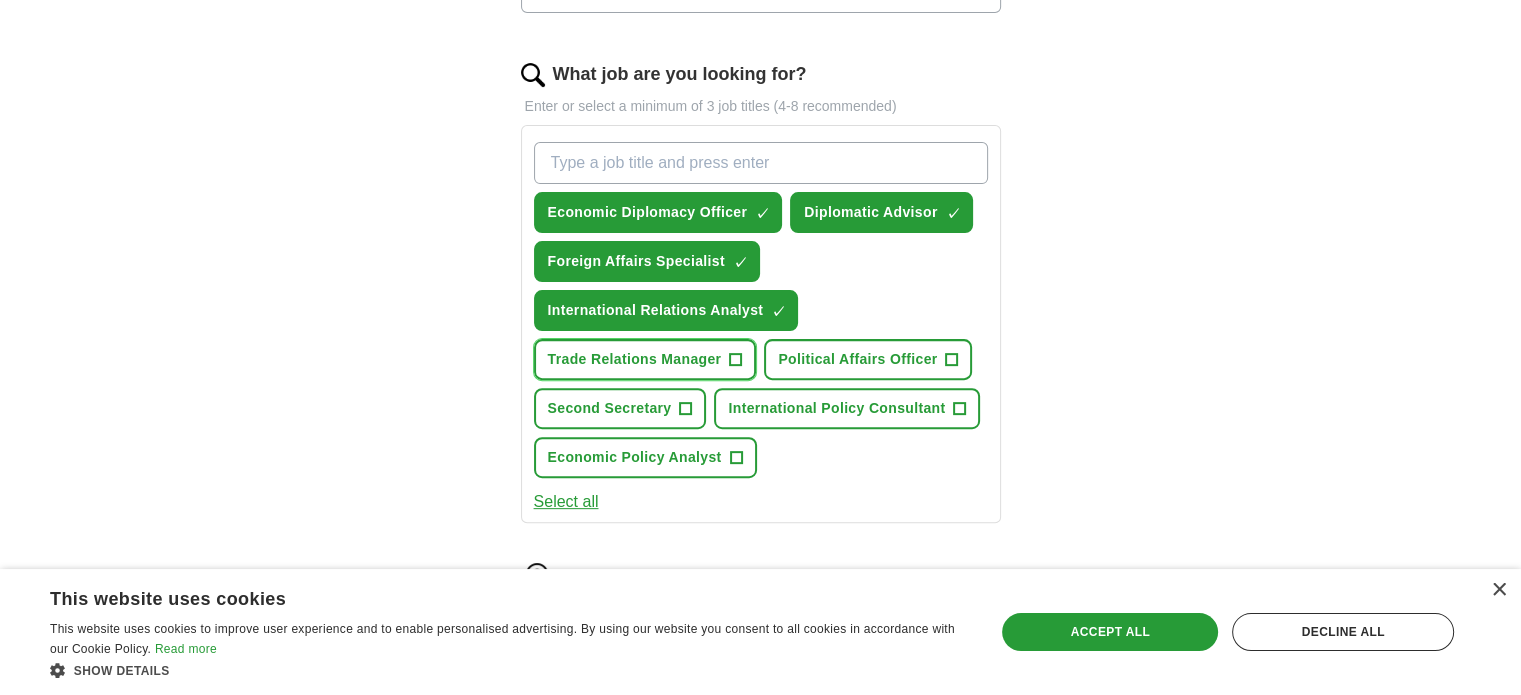 click on "Trade Relations Manager +" at bounding box center (645, 359) 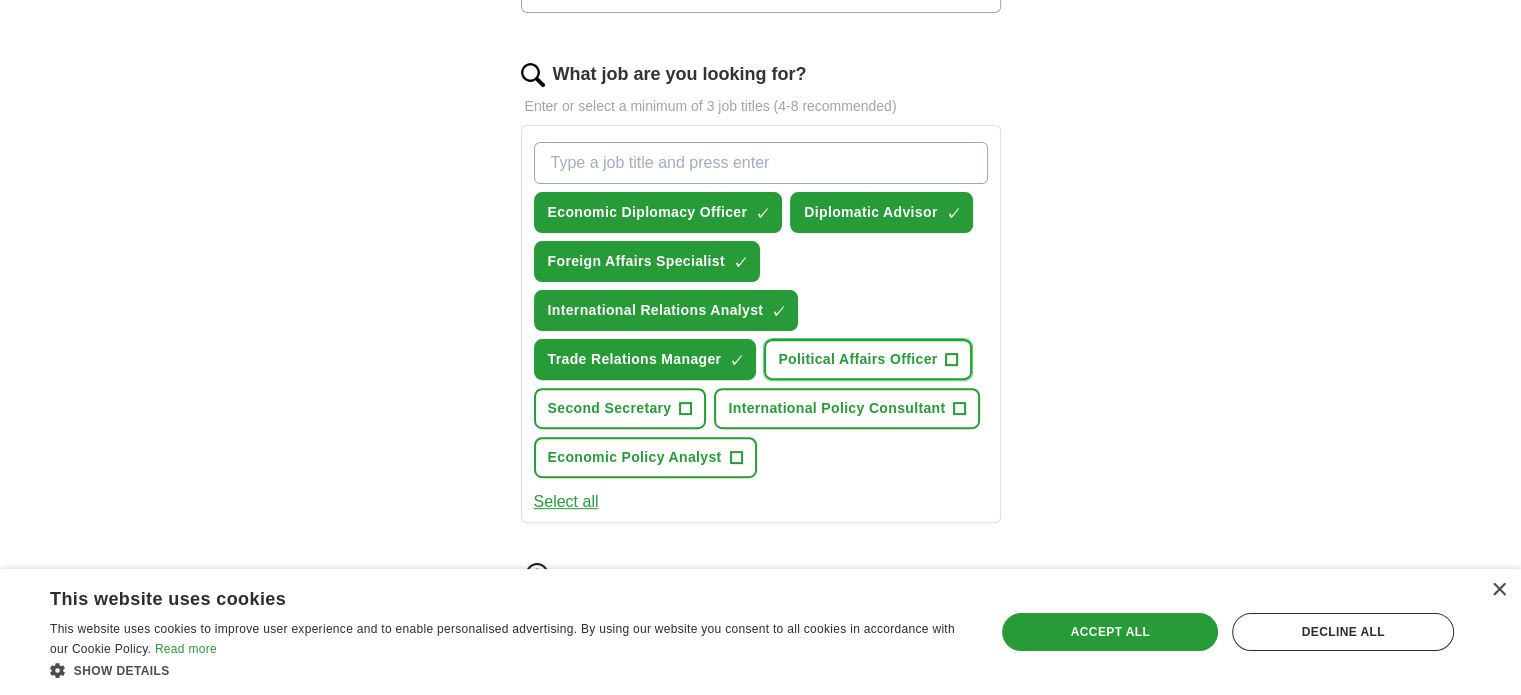 click on "Political Affairs Officer" at bounding box center [857, 359] 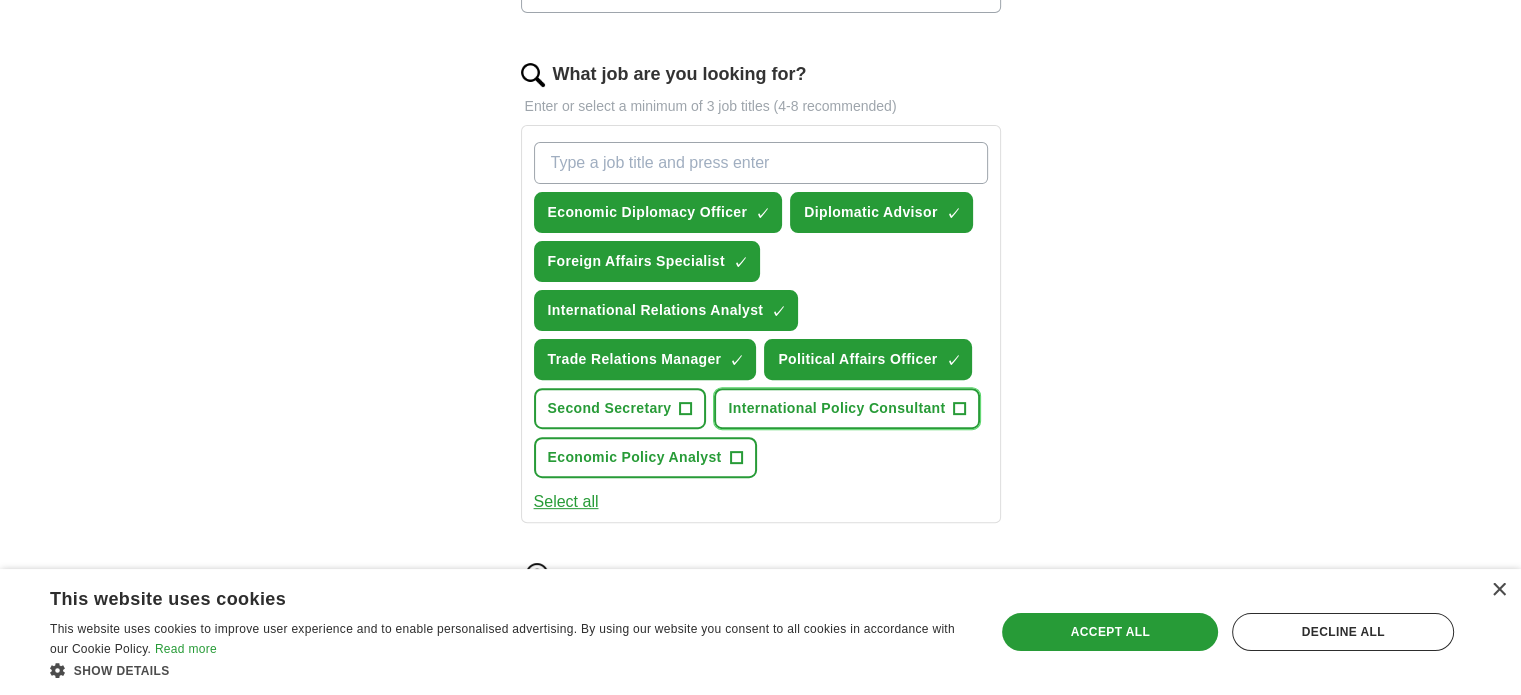click on "International Policy Consultant" at bounding box center [836, 408] 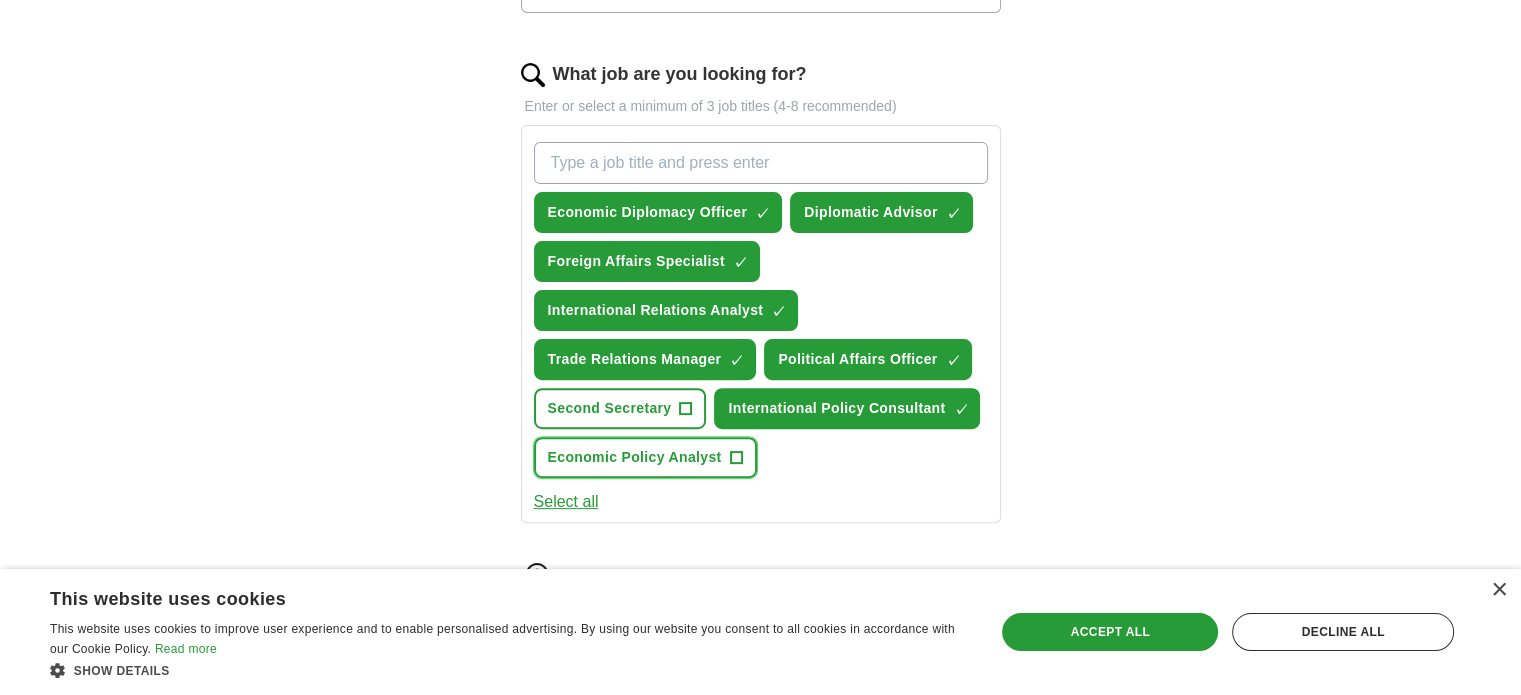 click on "Economic Policy Analyst" at bounding box center (635, 457) 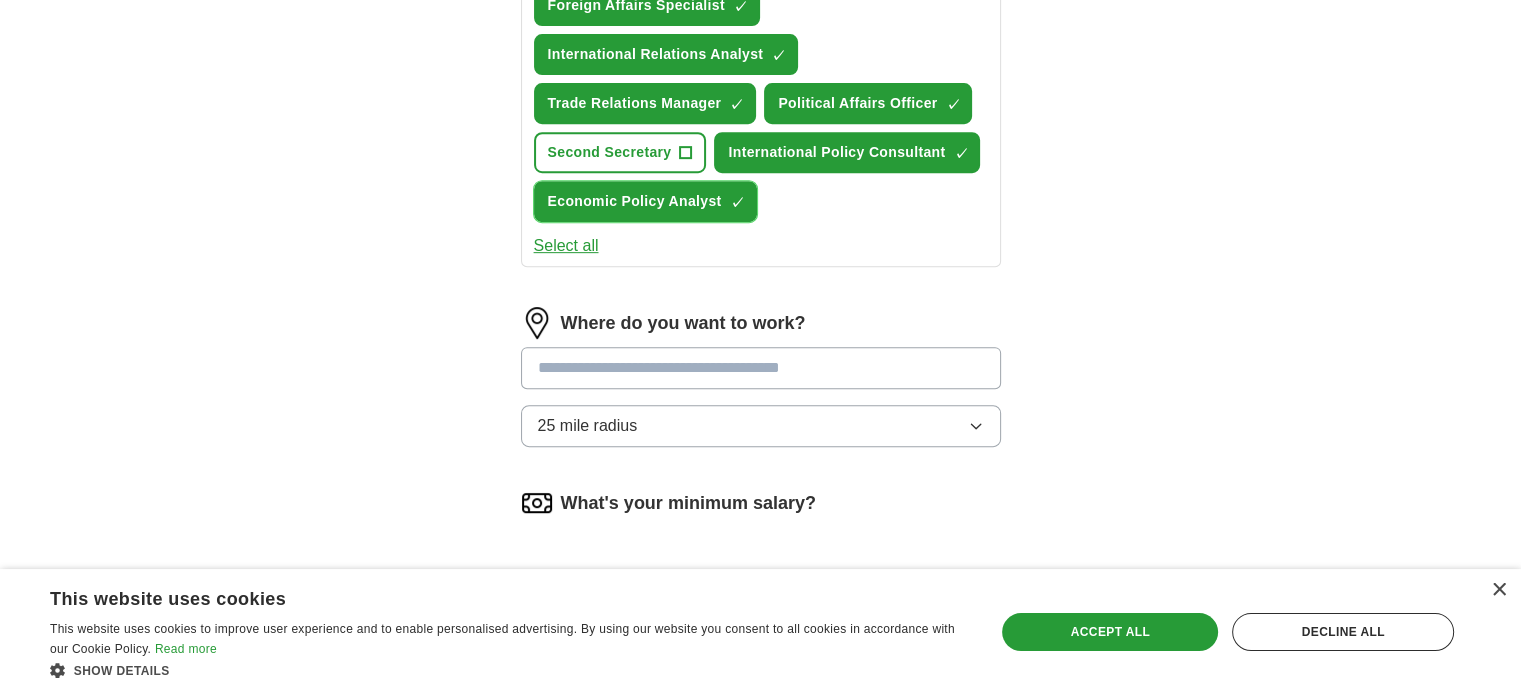 scroll, scrollTop: 897, scrollLeft: 0, axis: vertical 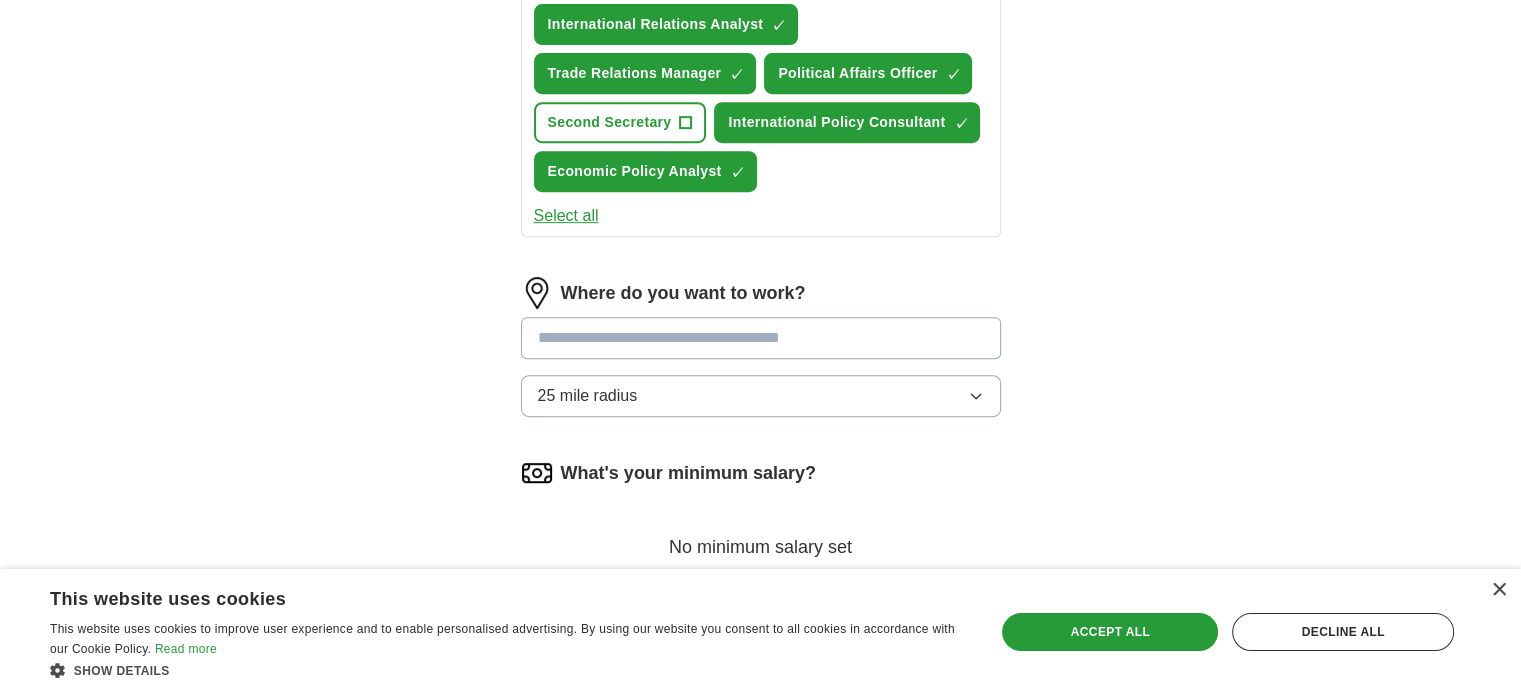 click on "25 mile radius" at bounding box center (761, 396) 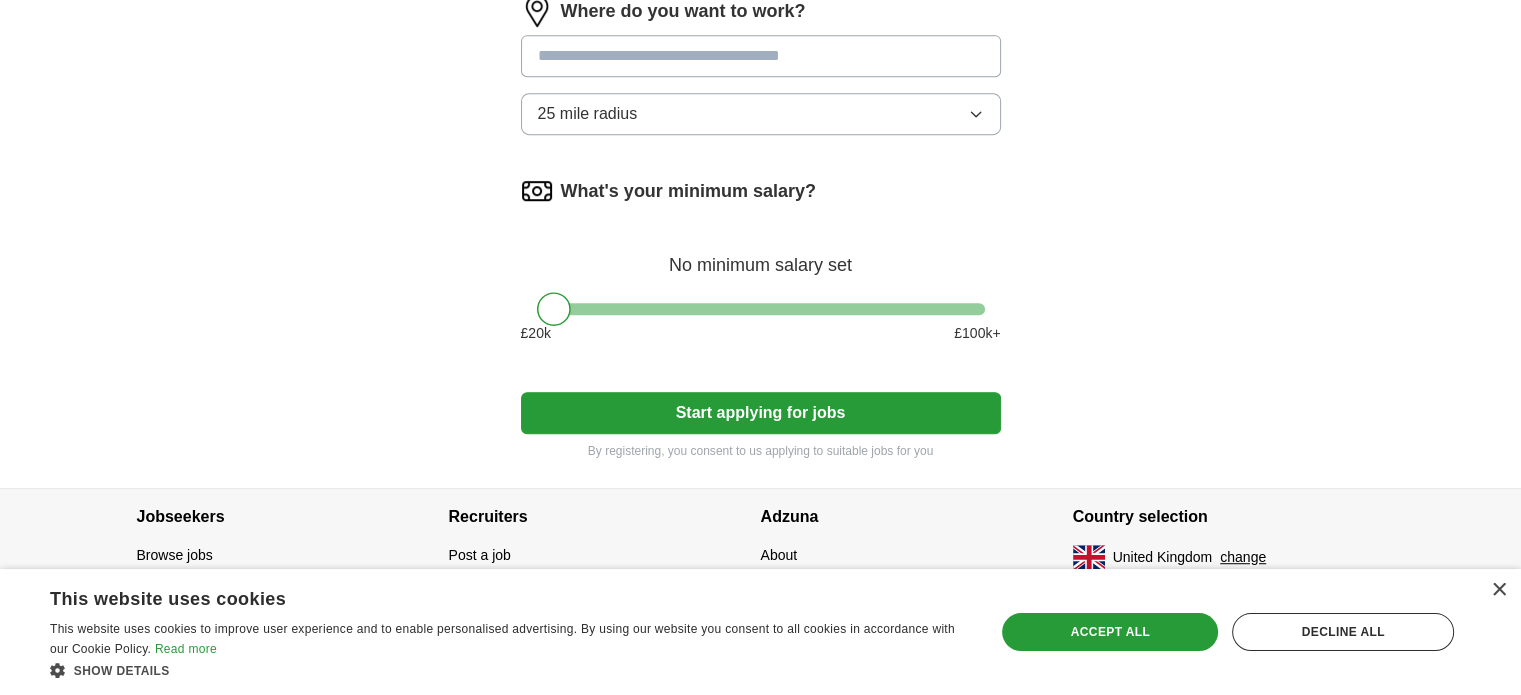 scroll, scrollTop: 1186, scrollLeft: 0, axis: vertical 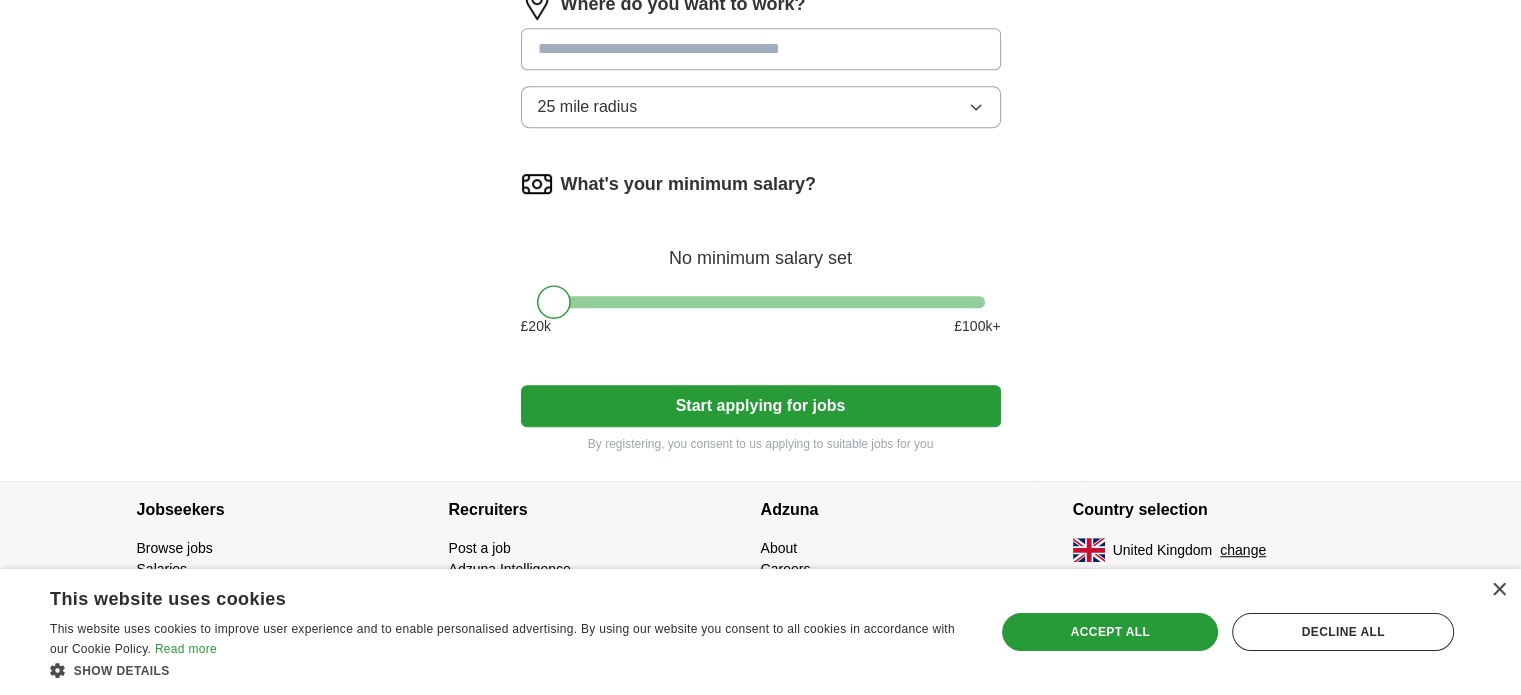 click on "25 mile radius" at bounding box center (761, 107) 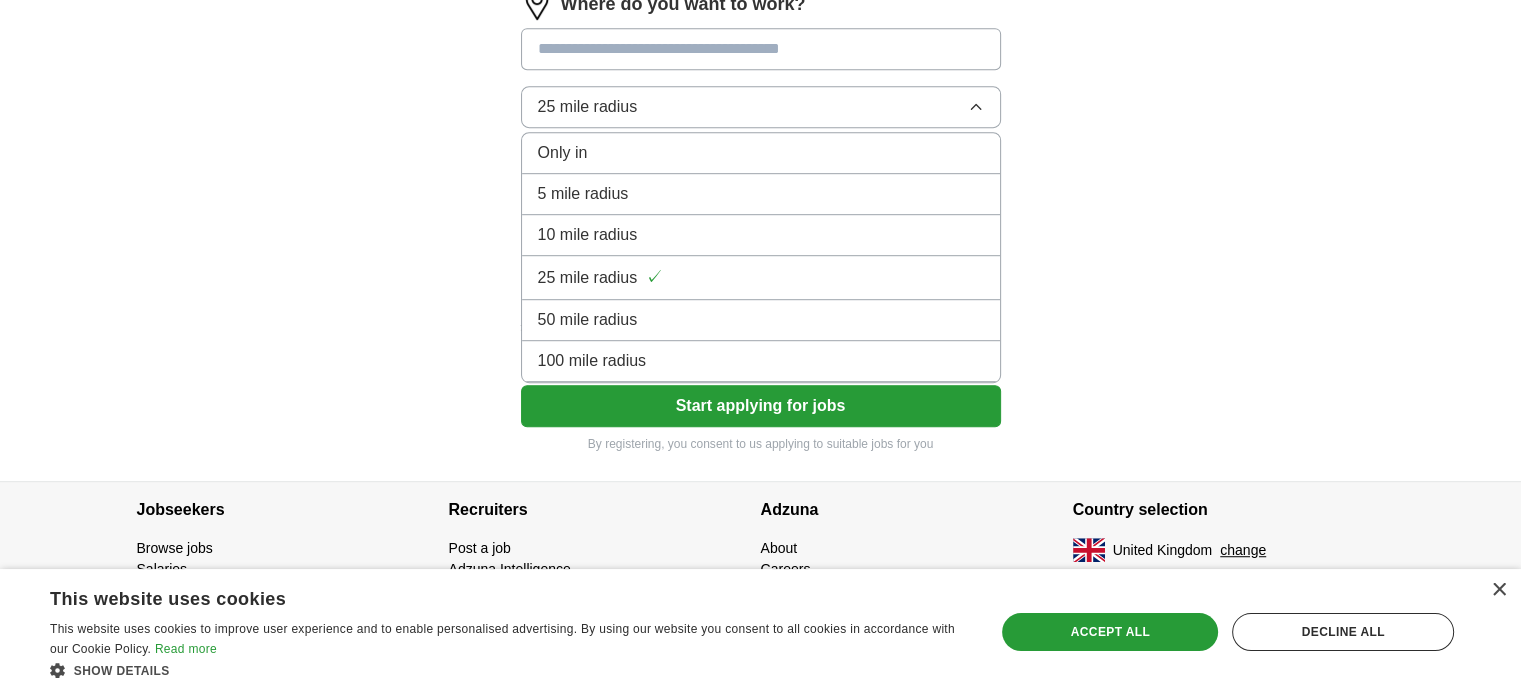 click on "100 mile radius" at bounding box center [761, 361] 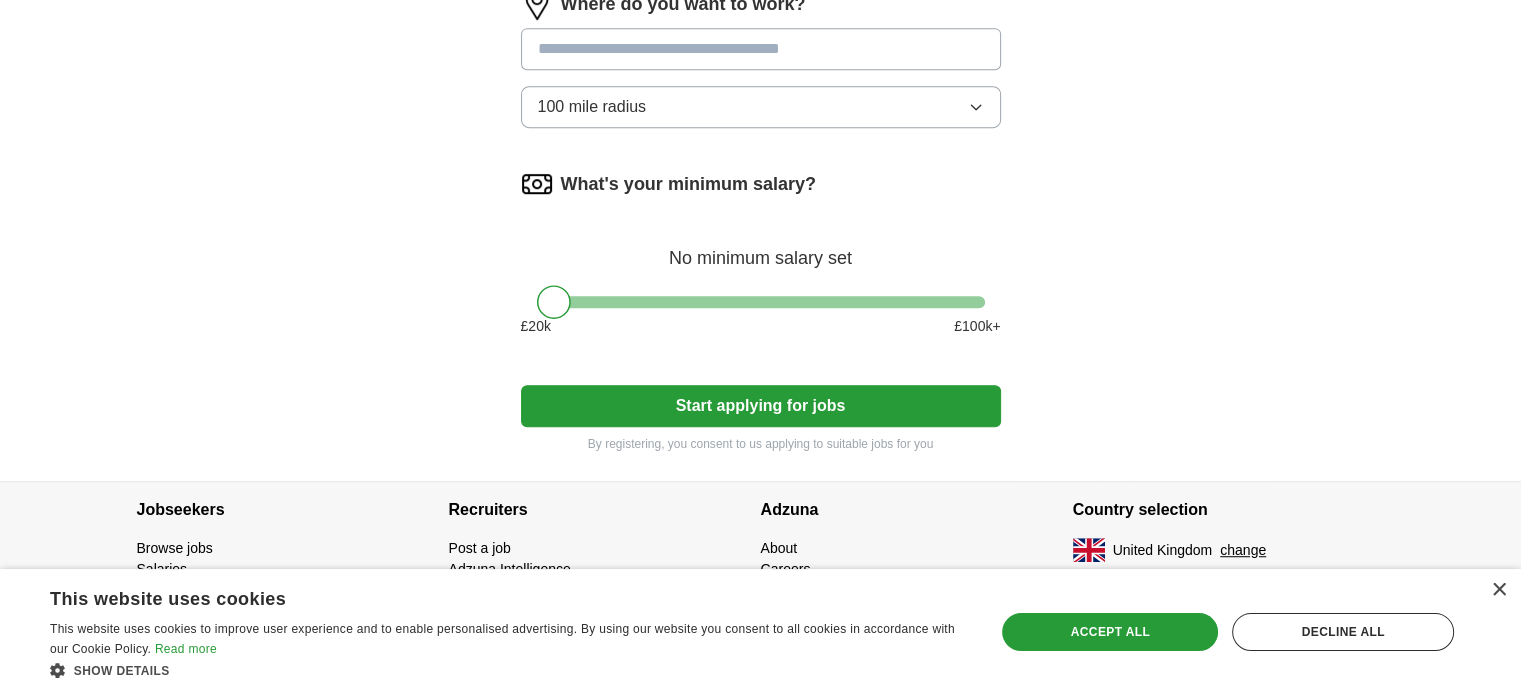 click at bounding box center (761, 49) 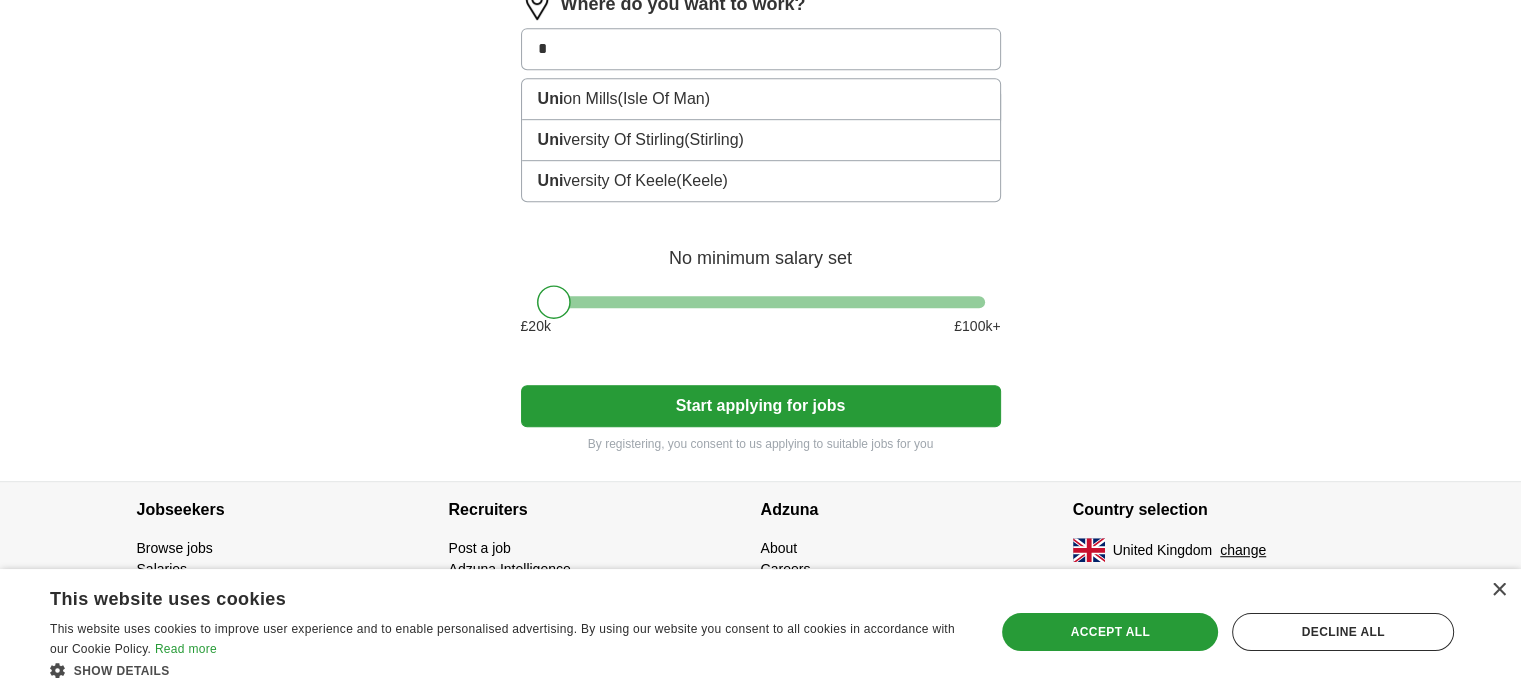 type on "*" 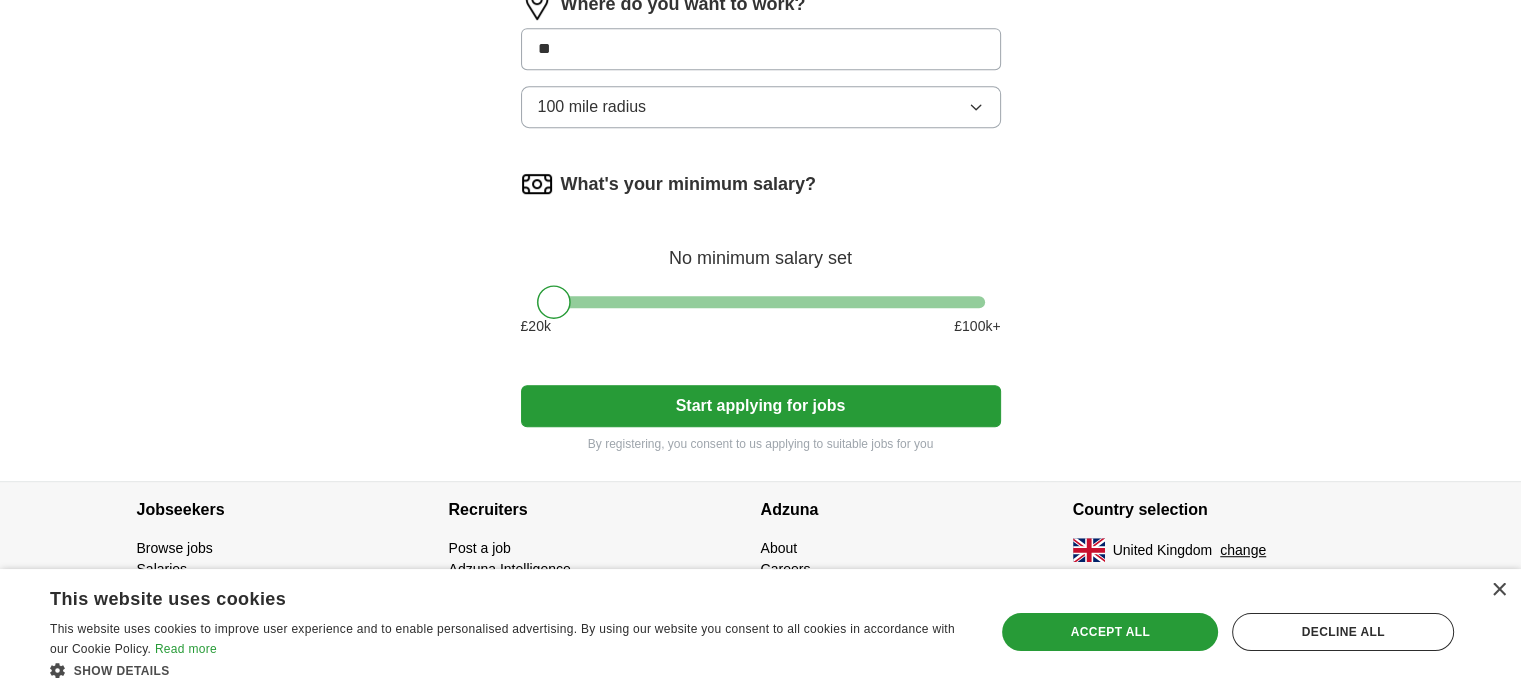 type on "***" 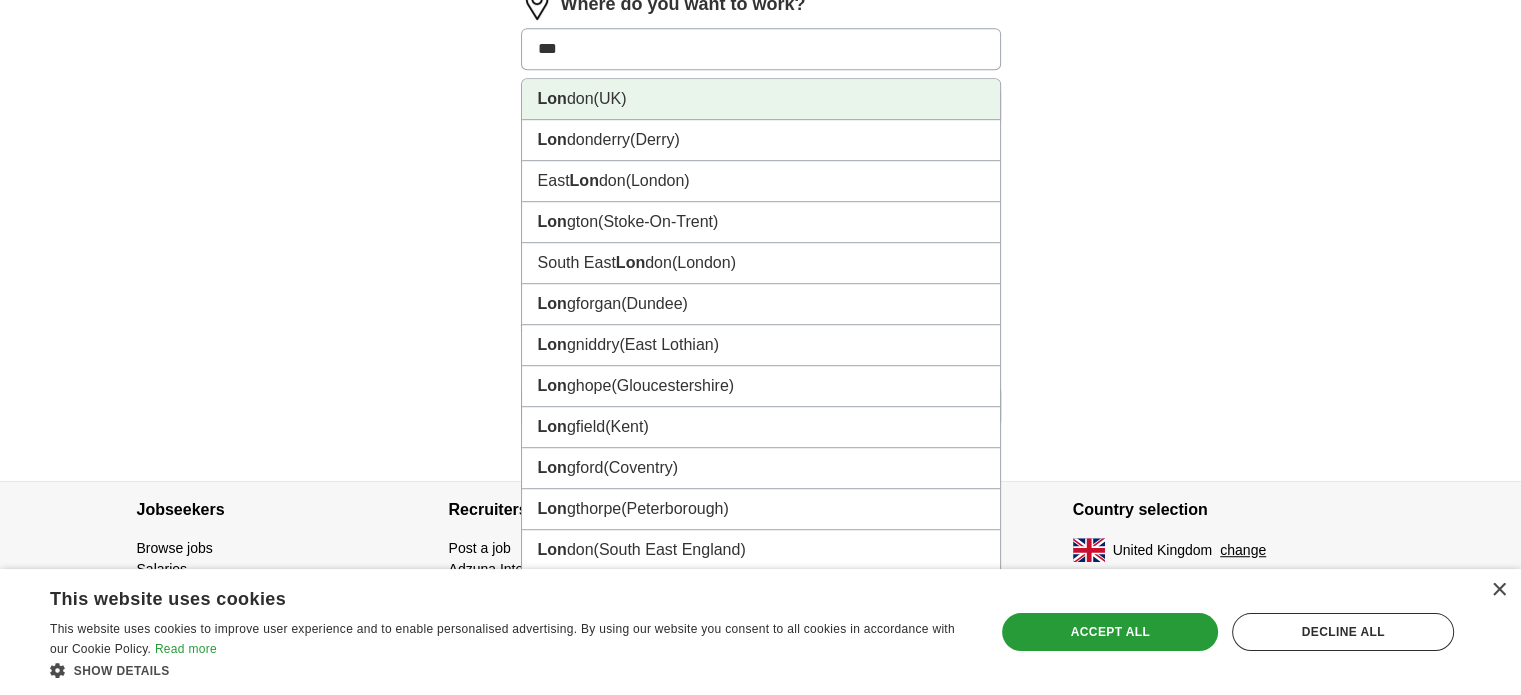 click on "Lon don  (UK)" at bounding box center [761, 99] 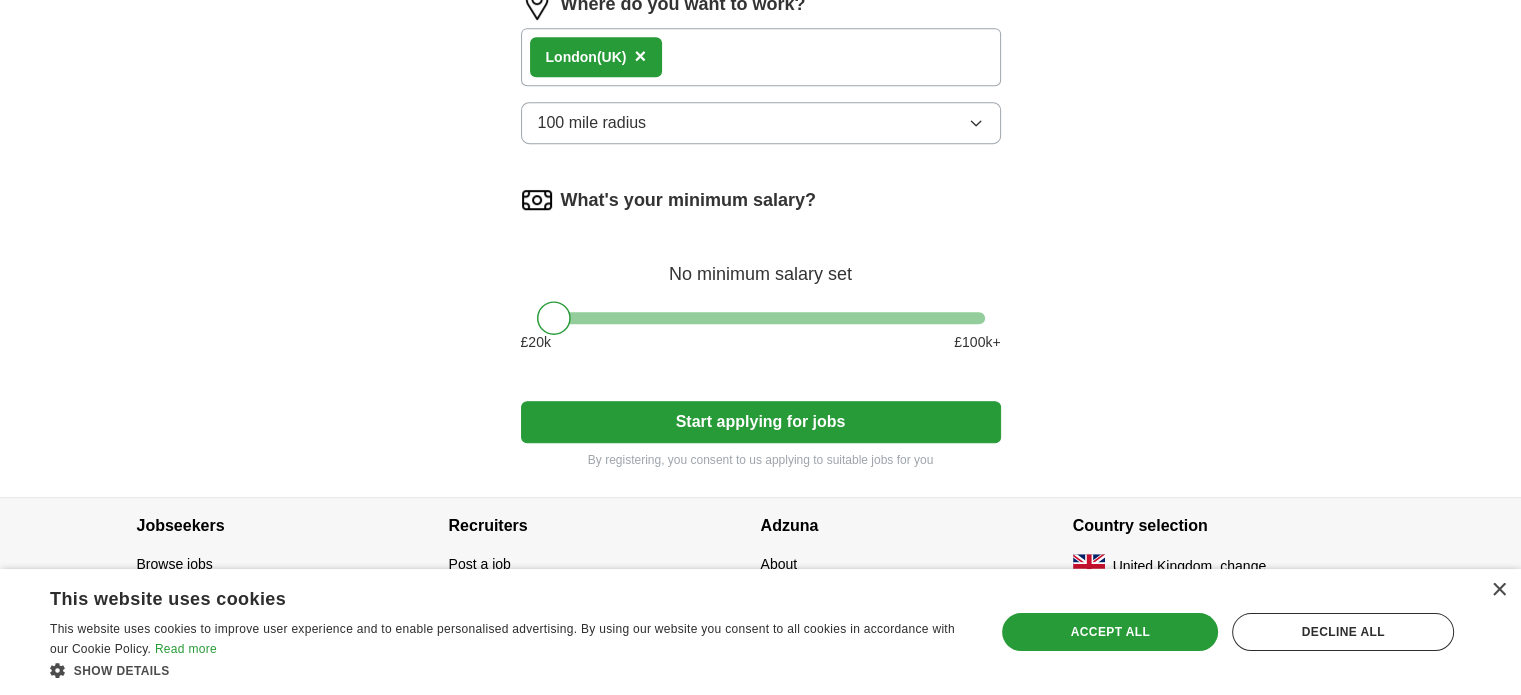 click on "Start applying for jobs" at bounding box center (761, 422) 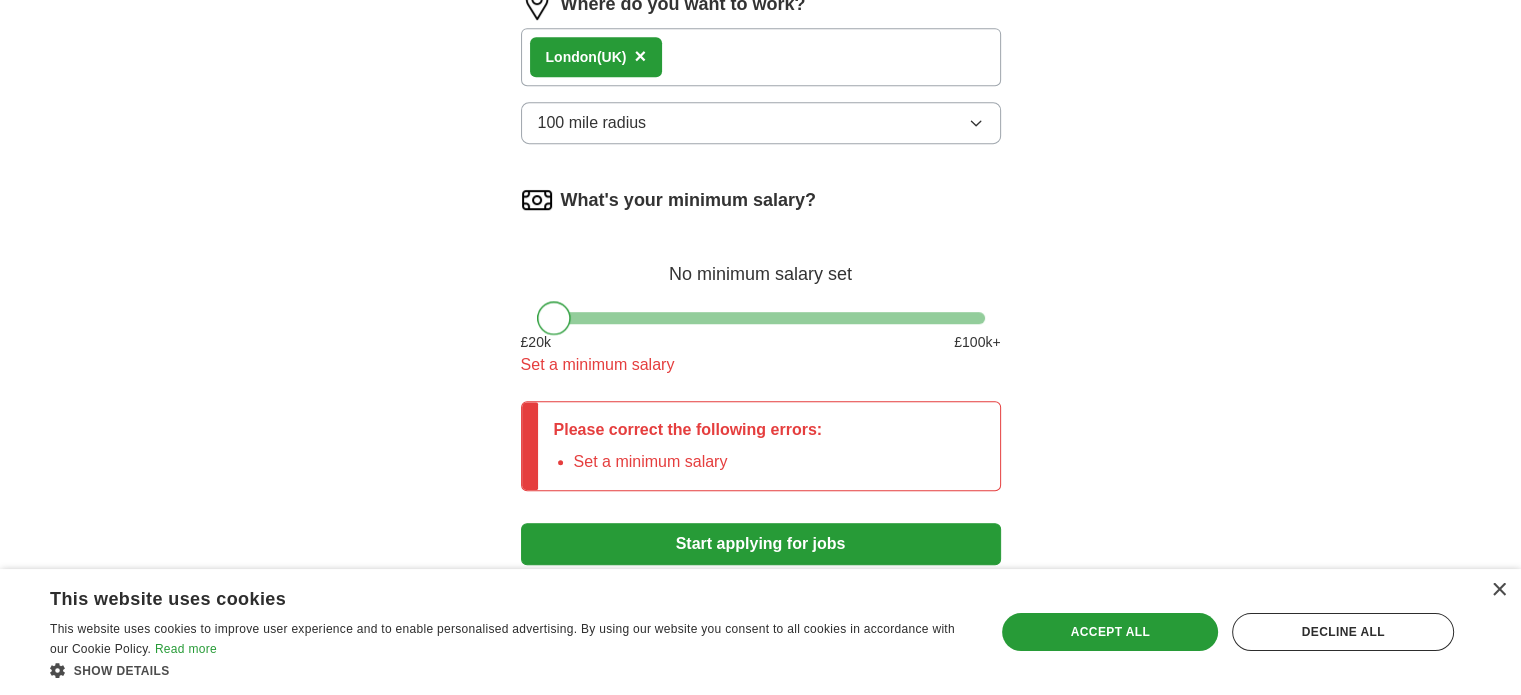 click at bounding box center (554, 318) 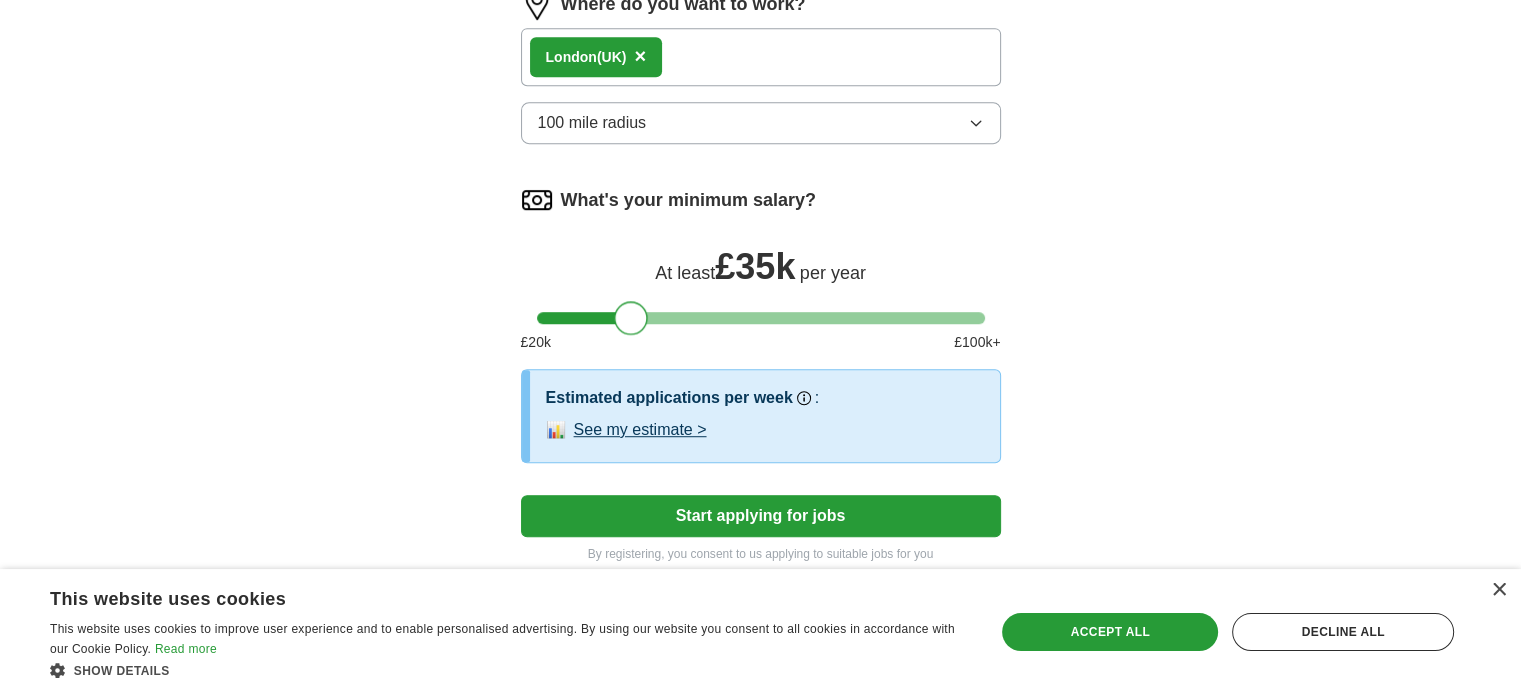 drag, startPoint x: 549, startPoint y: 304, endPoint x: 629, endPoint y: 335, distance: 85.79627 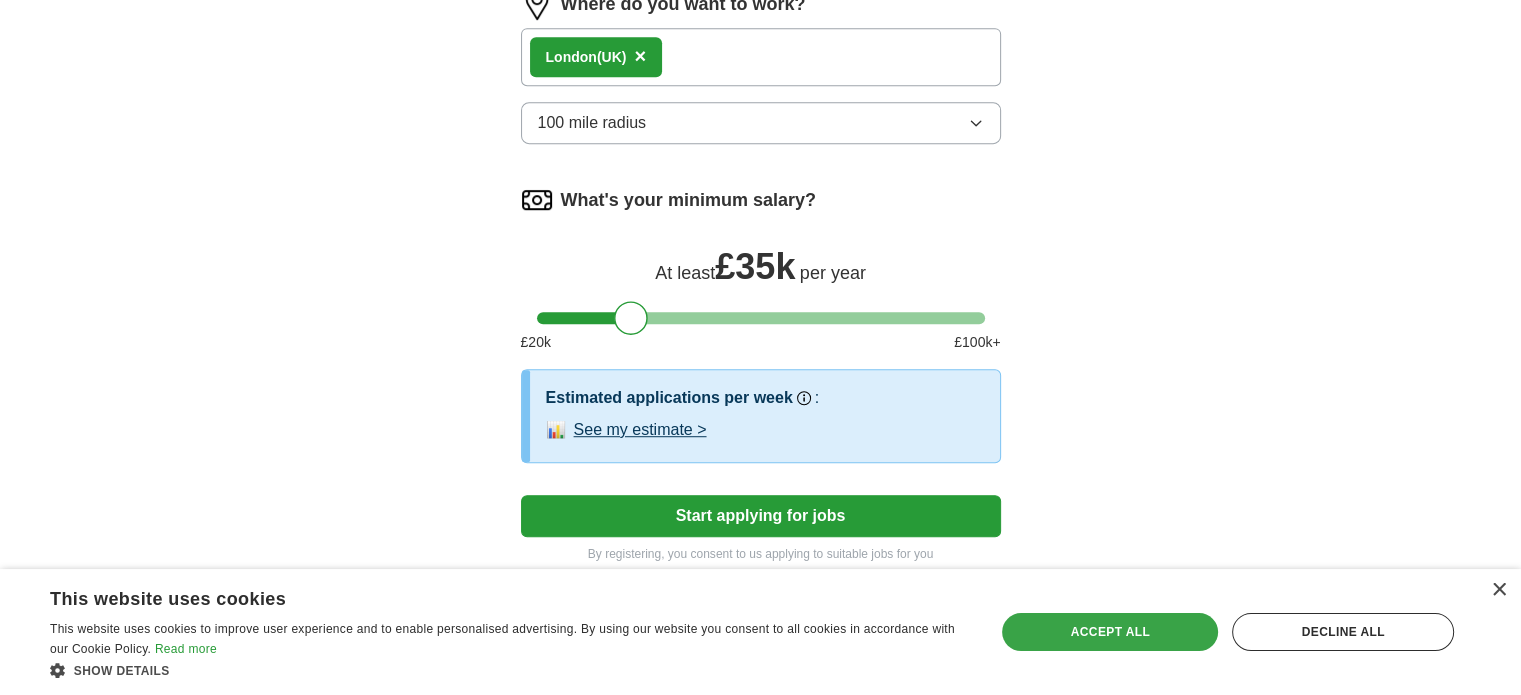 click on "Accept all" at bounding box center (1110, 632) 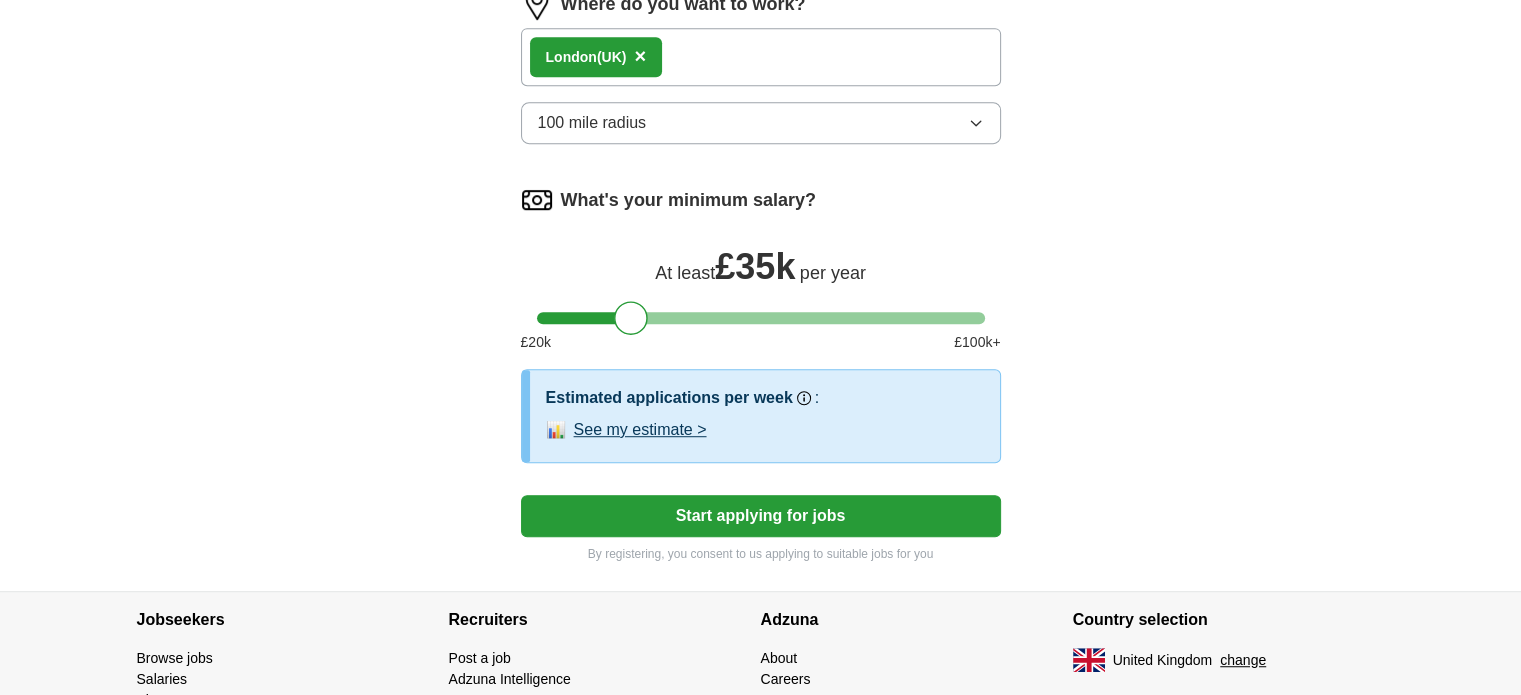 drag, startPoint x: 1535, startPoint y: 508, endPoint x: 795, endPoint y: 506, distance: 740.0027 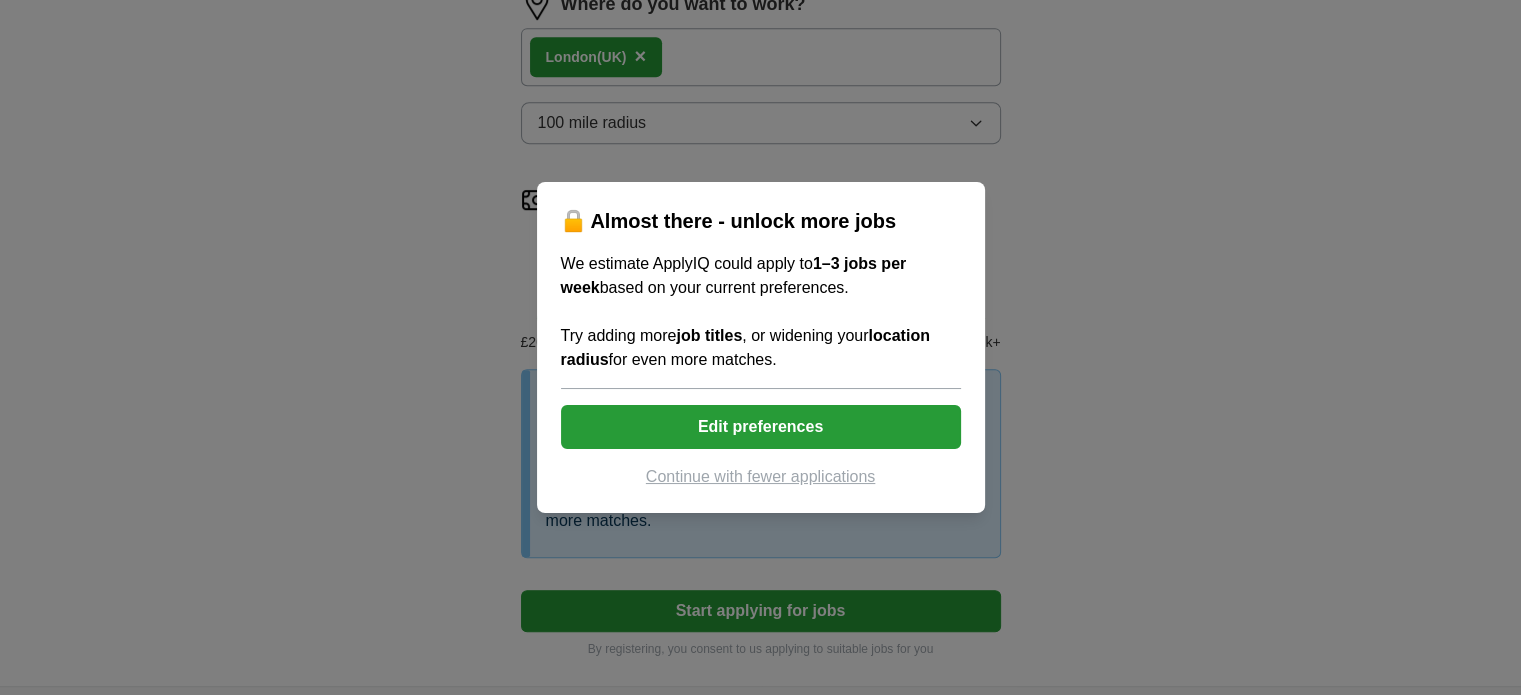 click on "Continue with fewer applications" at bounding box center (761, 477) 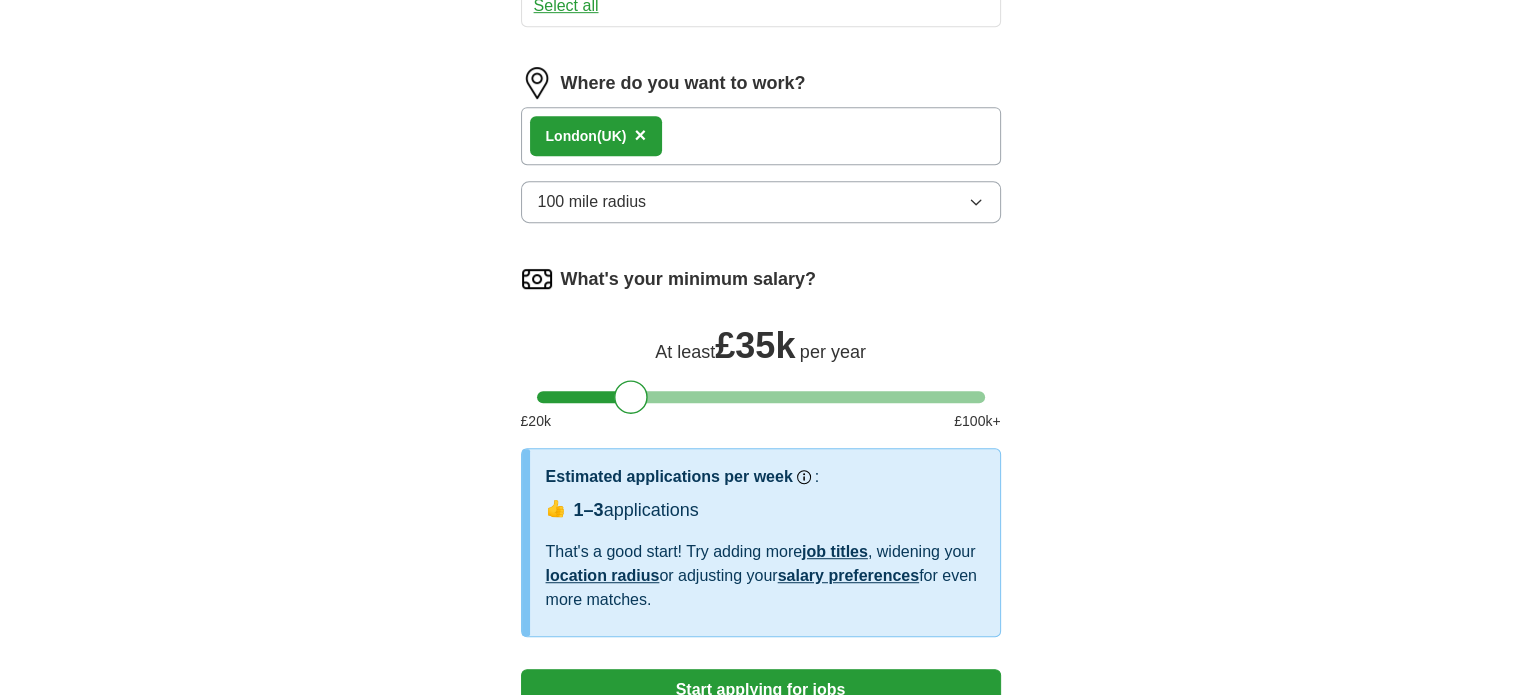 select on "**" 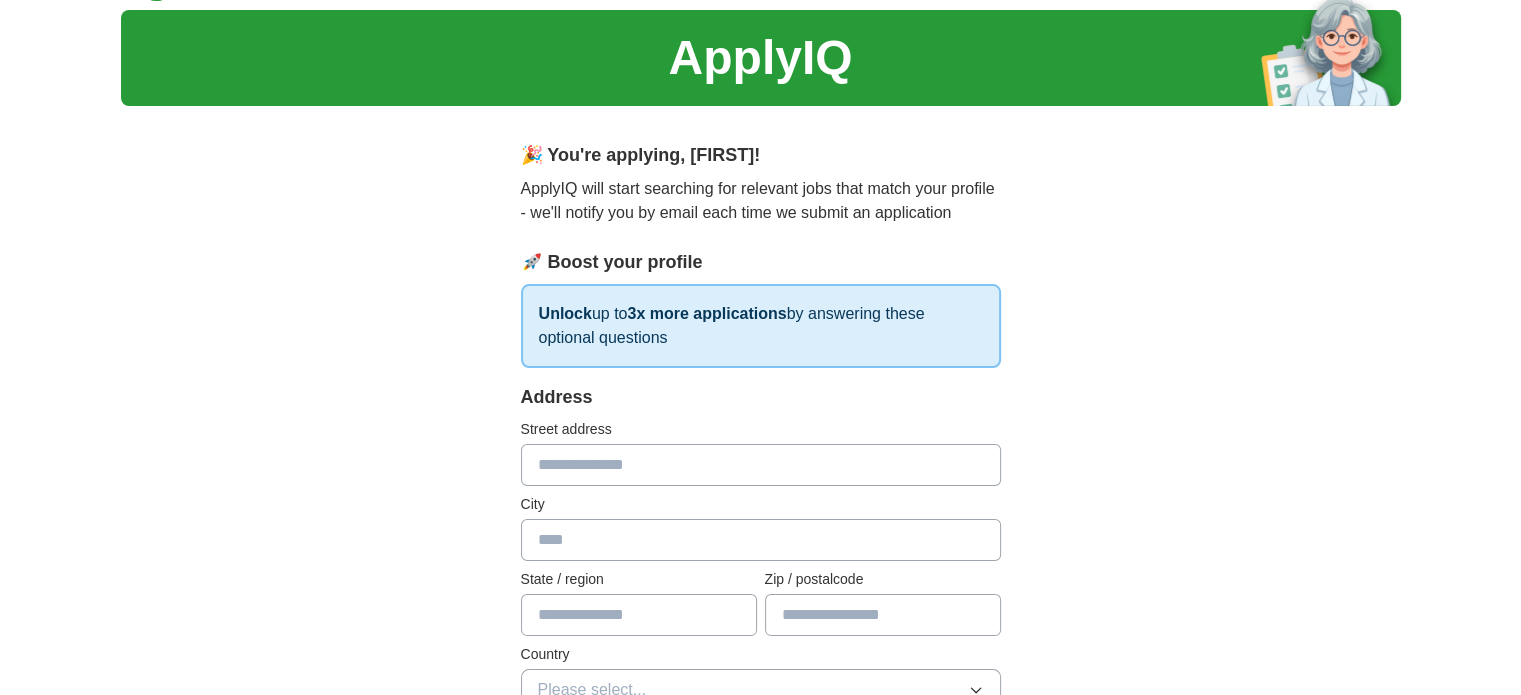 scroll, scrollTop: 0, scrollLeft: 0, axis: both 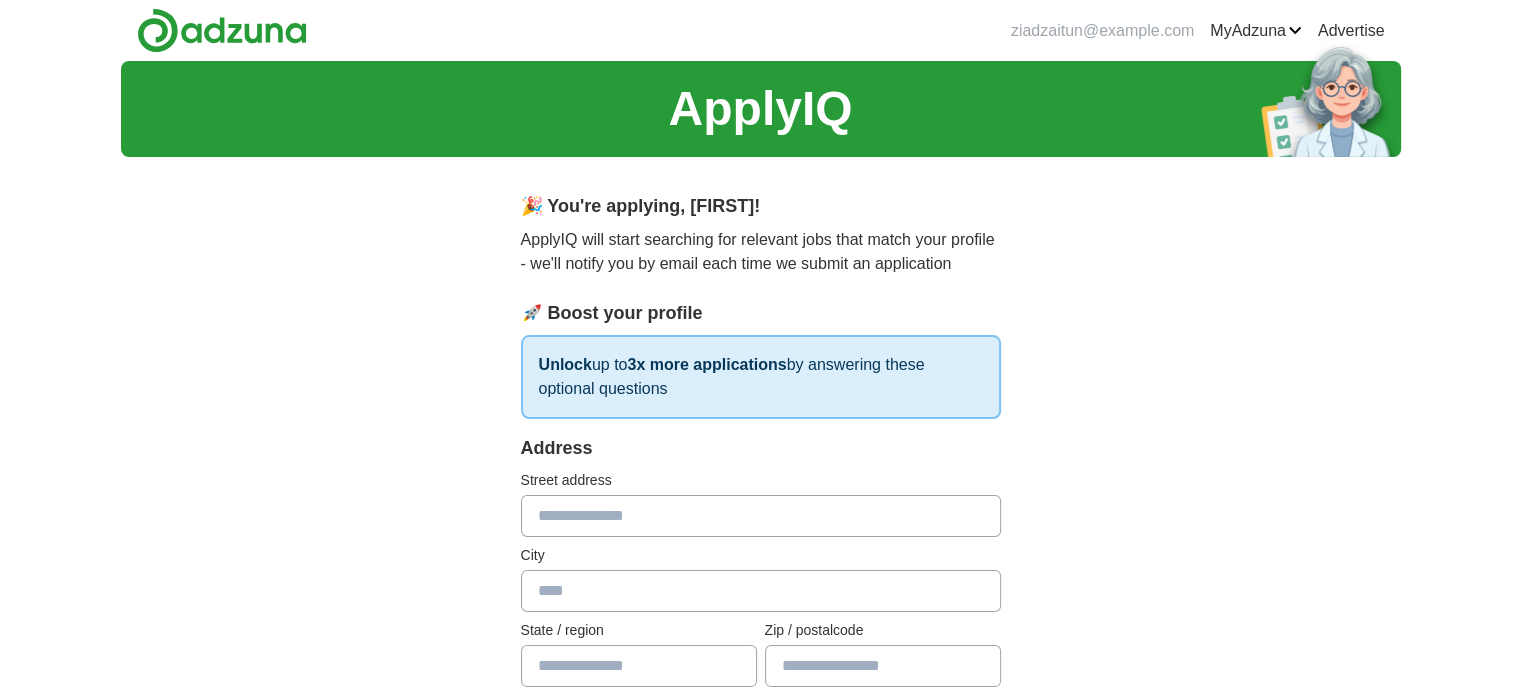 click at bounding box center [761, 516] 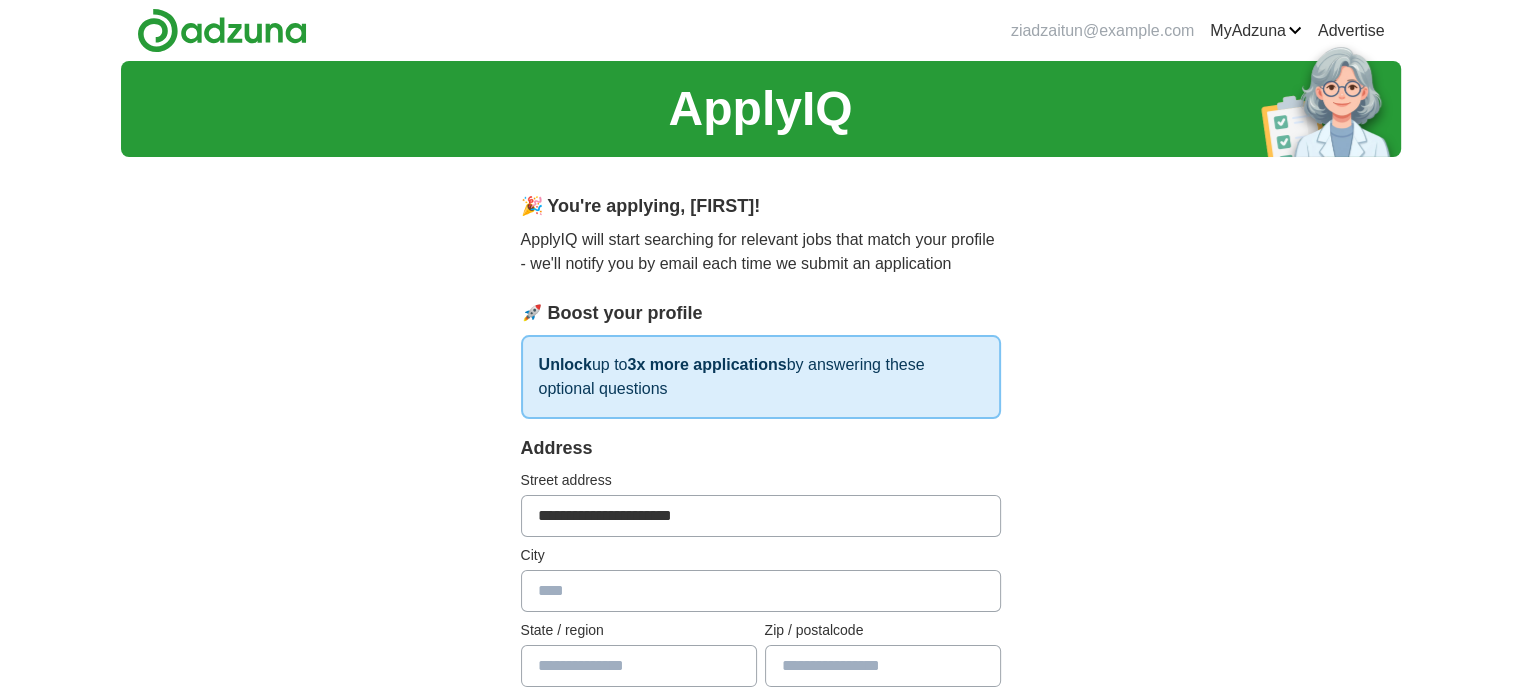 type on "********" 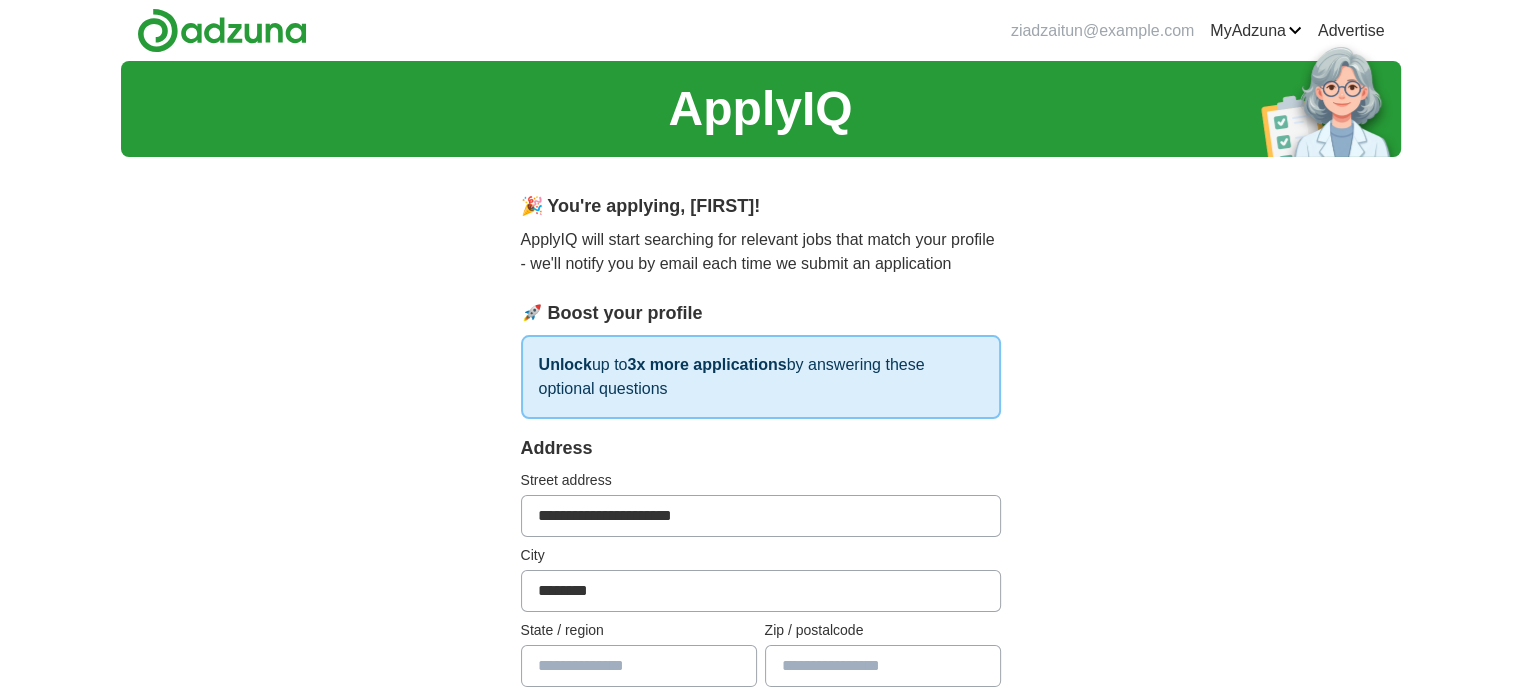 select on "**" 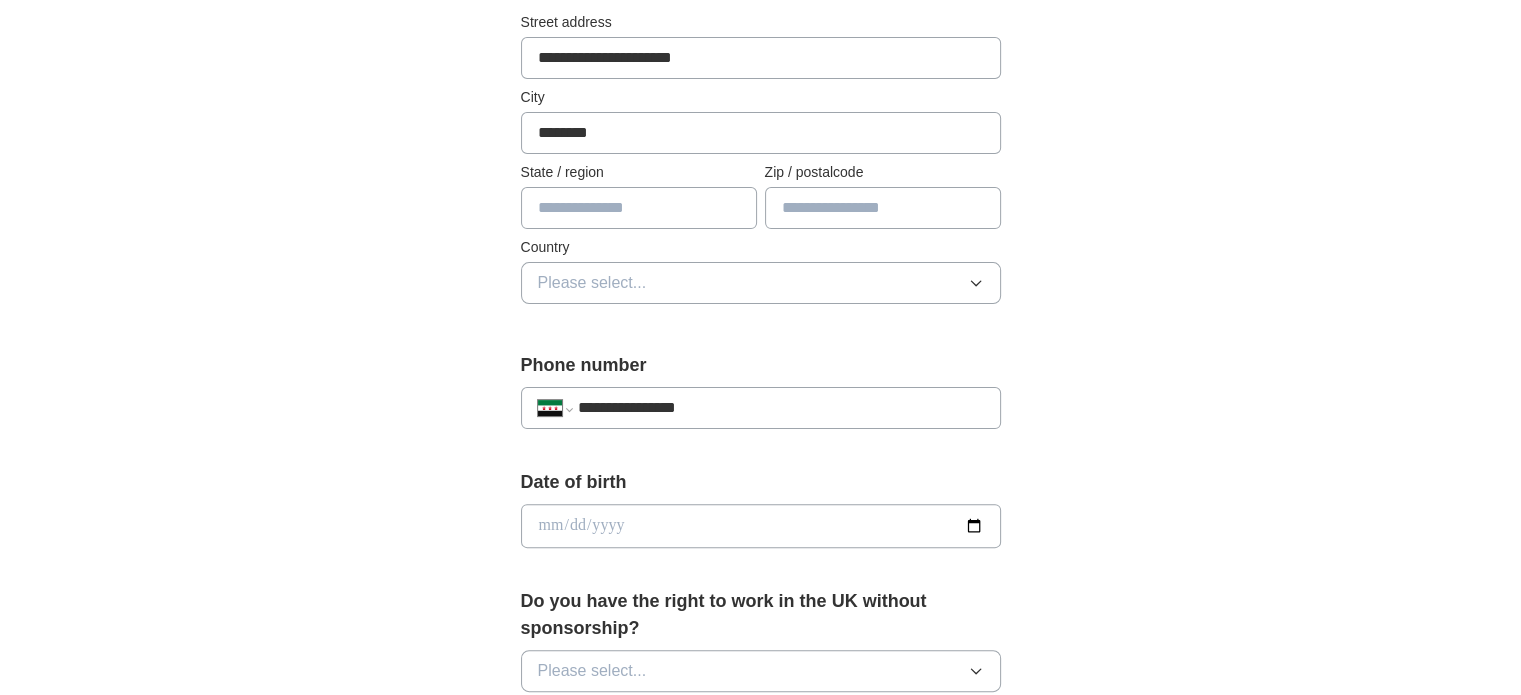 scroll, scrollTop: 431, scrollLeft: 0, axis: vertical 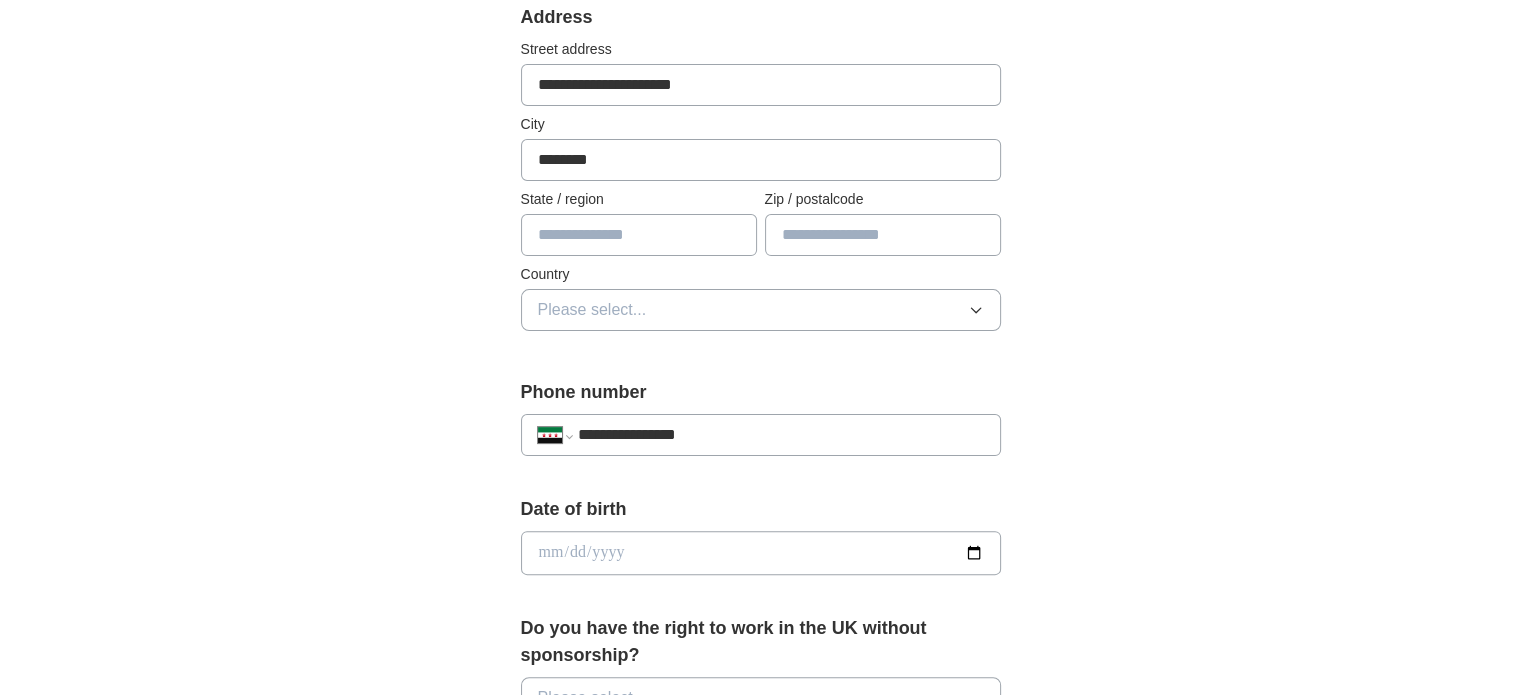 type on "**********" 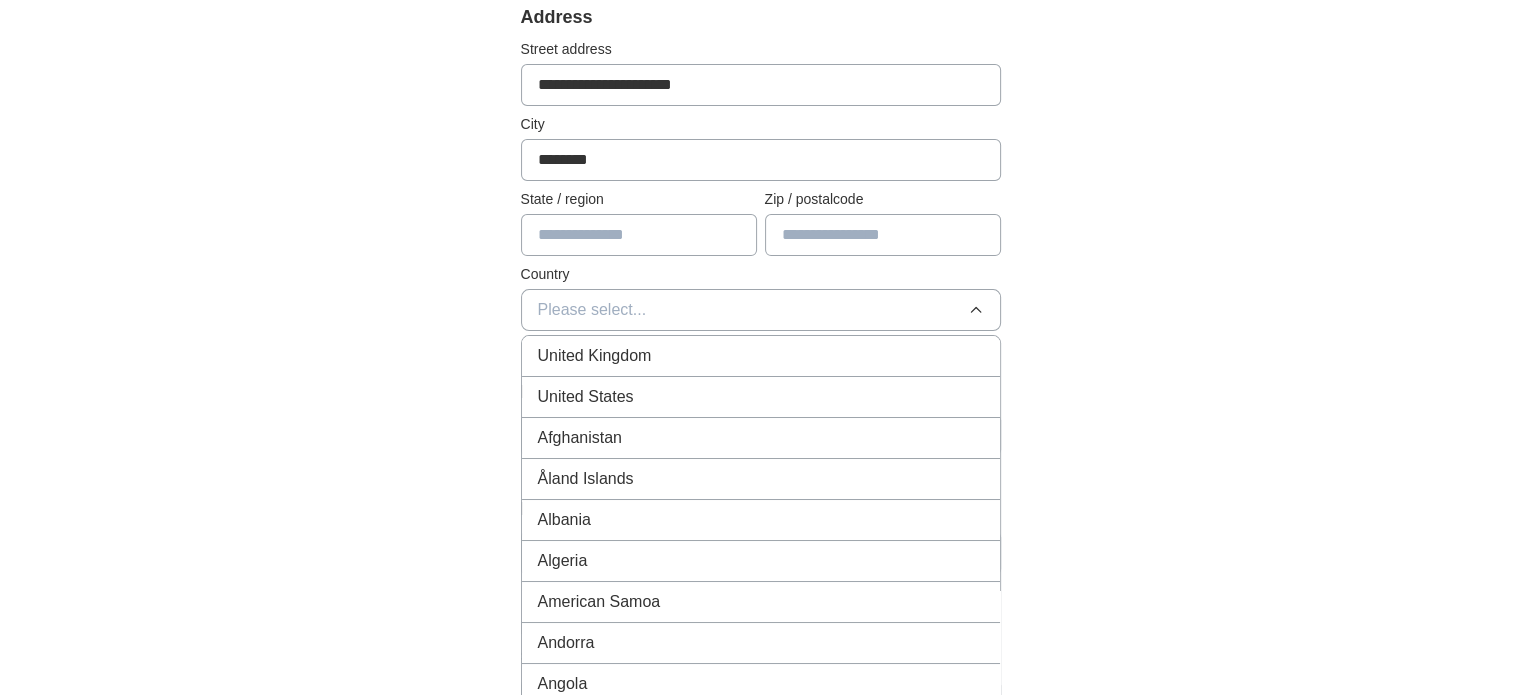 type 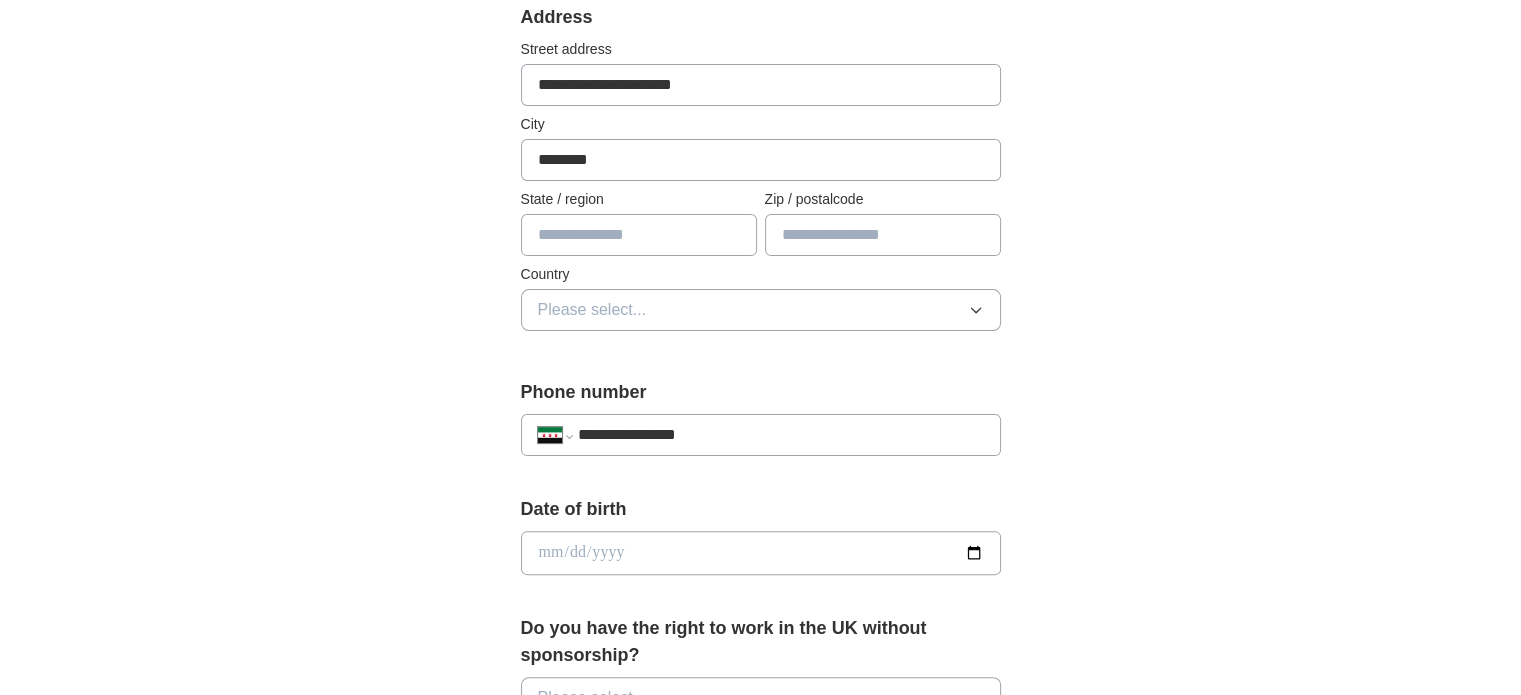 click on "Please select..." at bounding box center (761, 310) 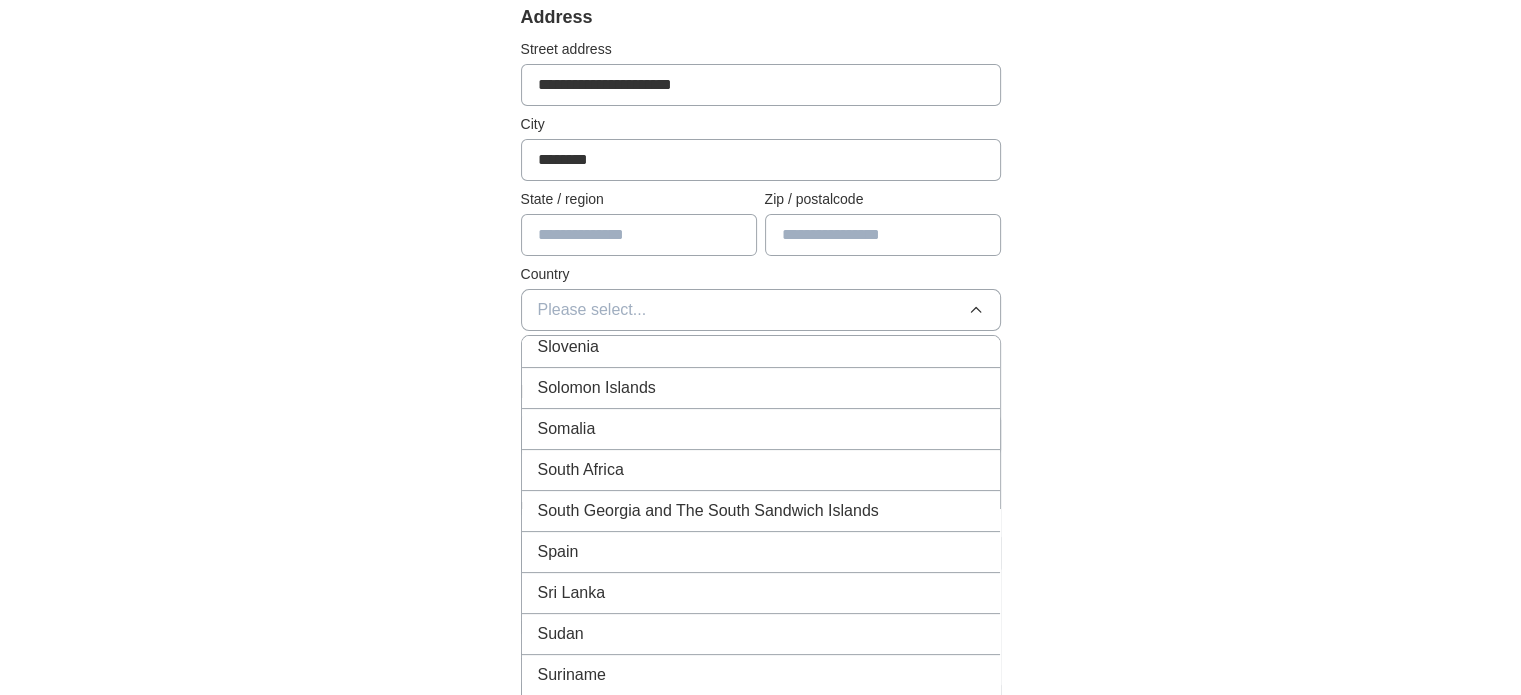 scroll, scrollTop: 8453, scrollLeft: 0, axis: vertical 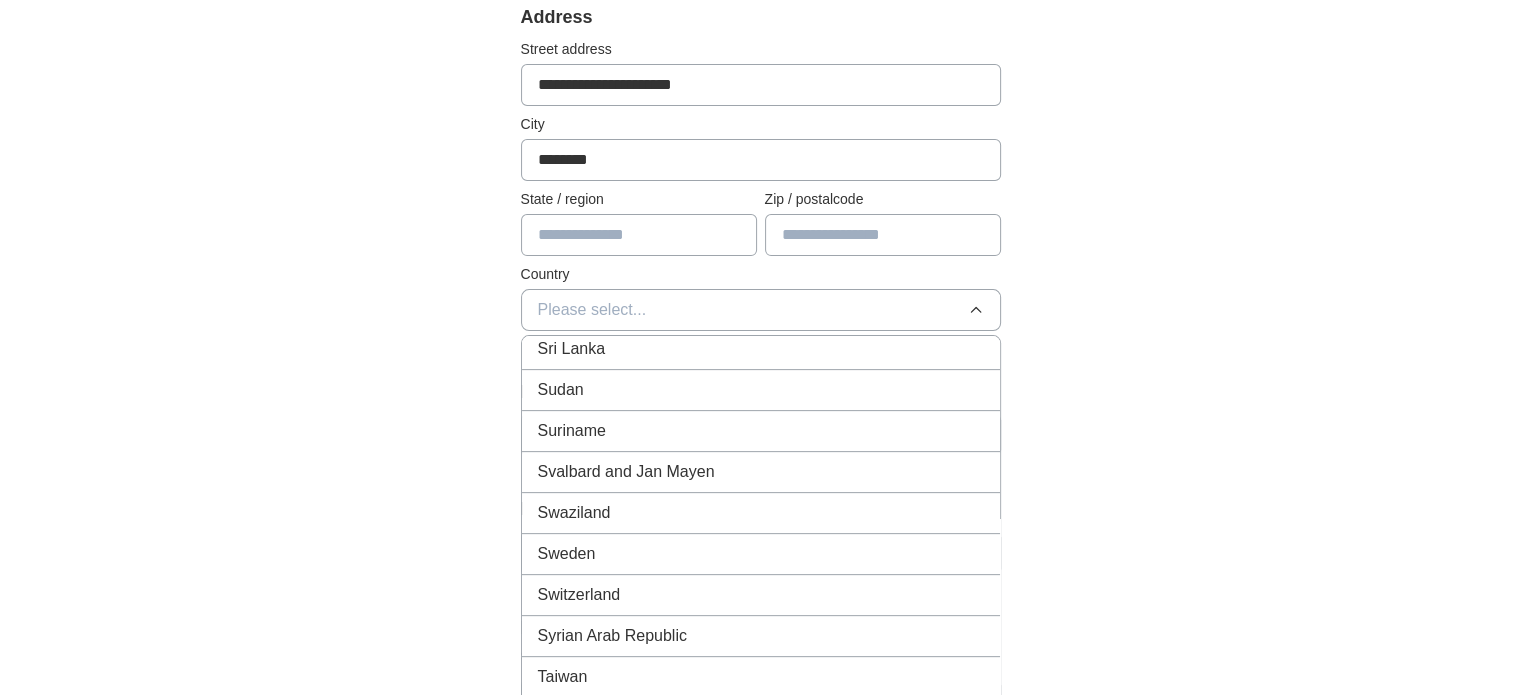 click on "Syrian Arab Republic" at bounding box center [761, 636] 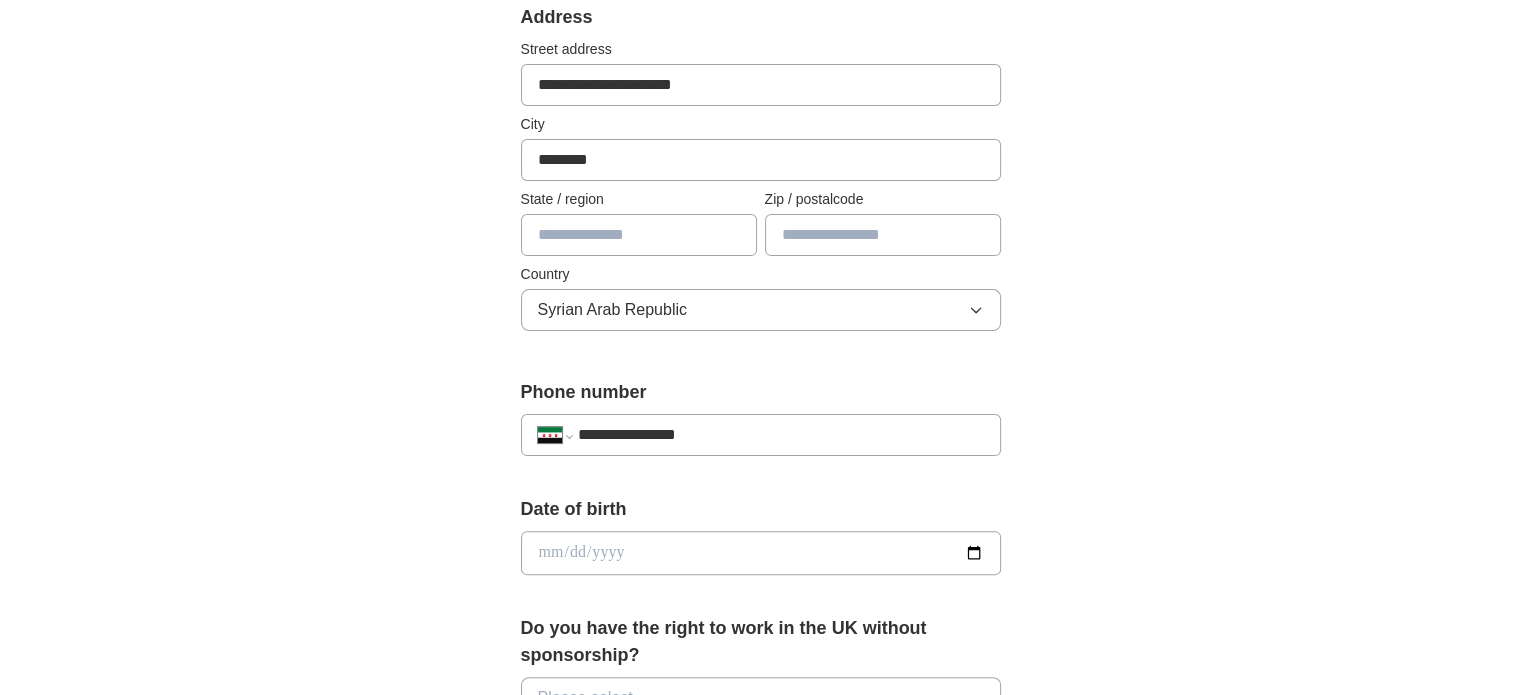 click at bounding box center (761, 553) 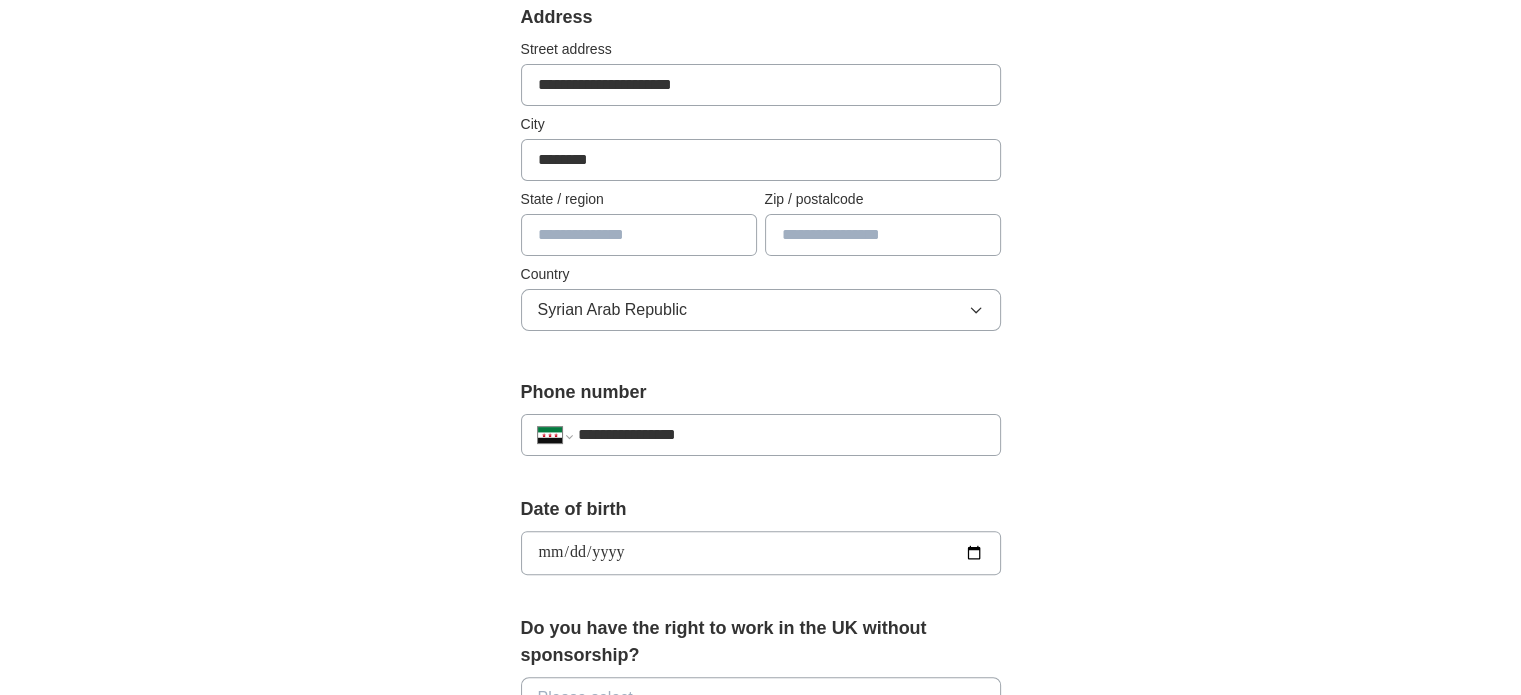 type on "**********" 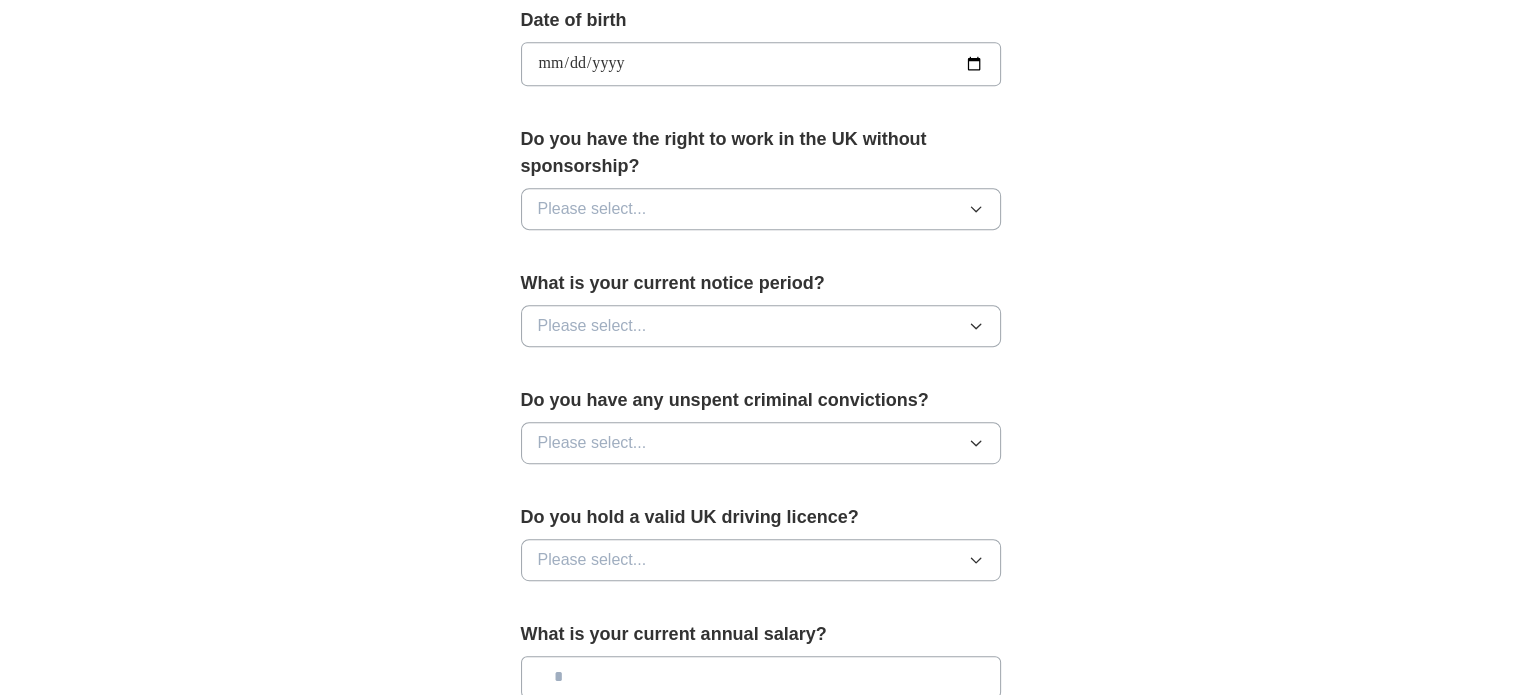 scroll, scrollTop: 930, scrollLeft: 0, axis: vertical 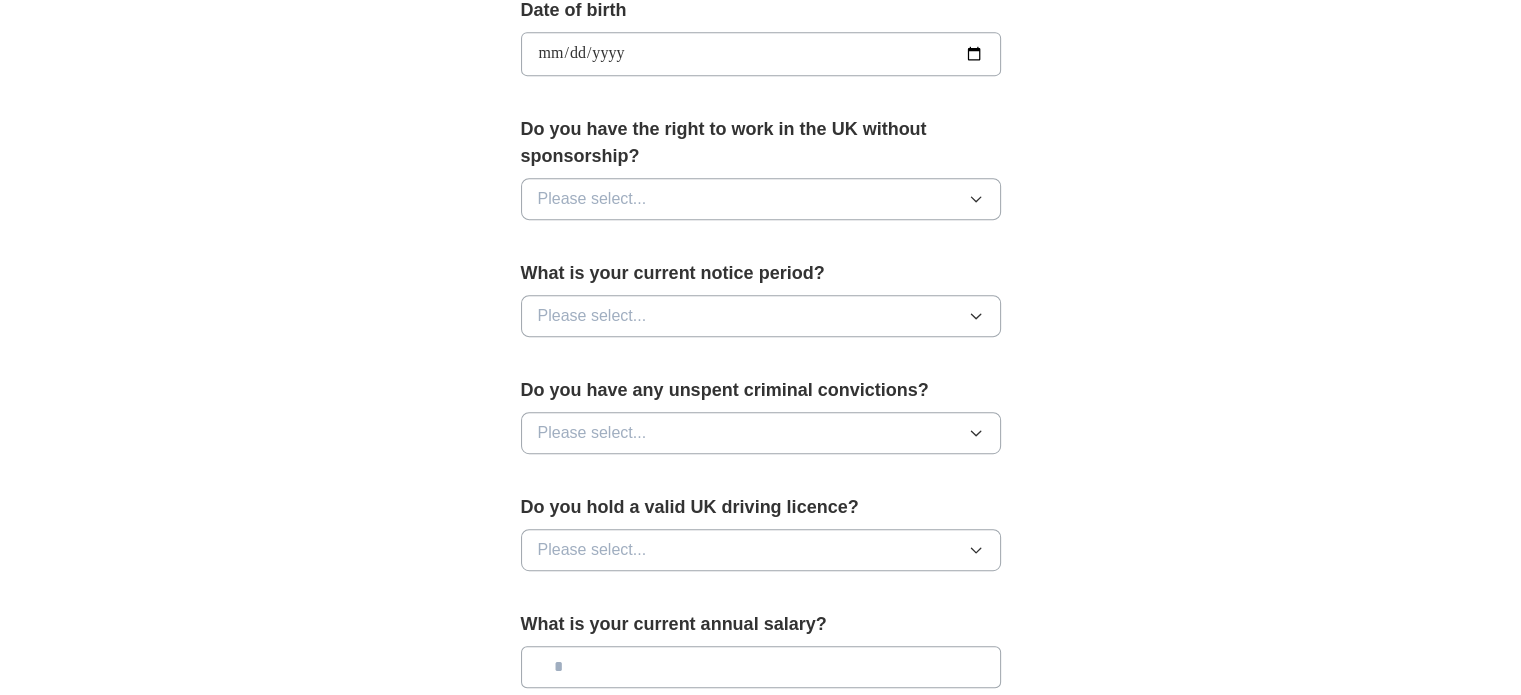 click on "Please select..." at bounding box center [761, 199] 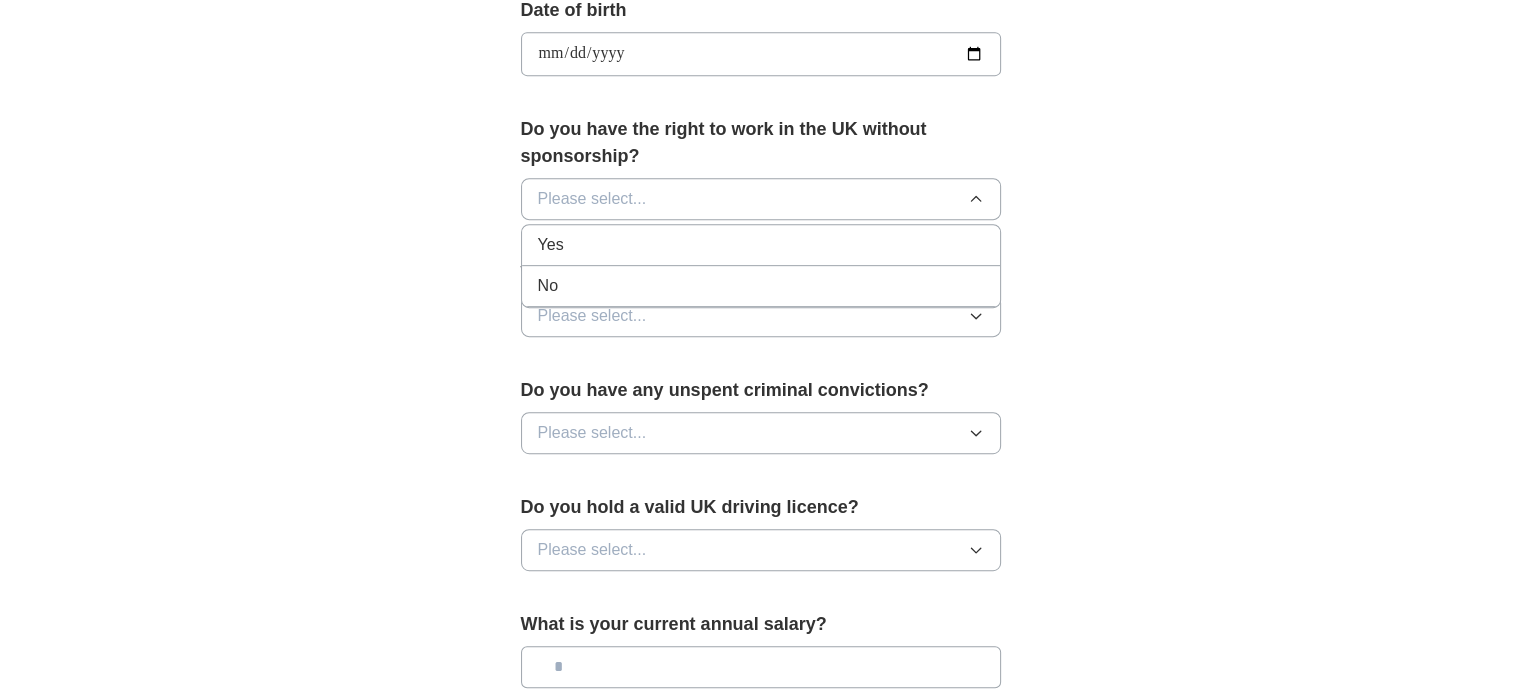 click on "No" at bounding box center (761, 286) 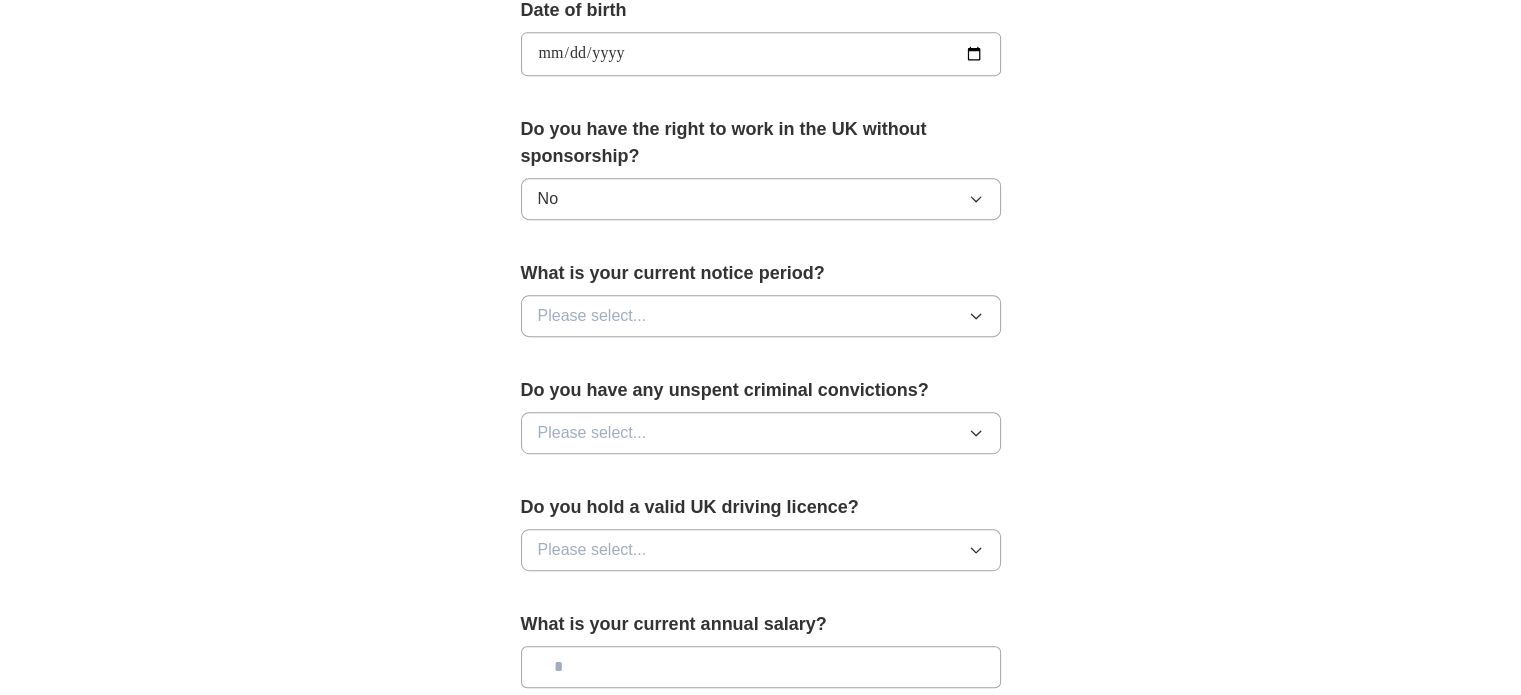click on "Please select..." at bounding box center (761, 316) 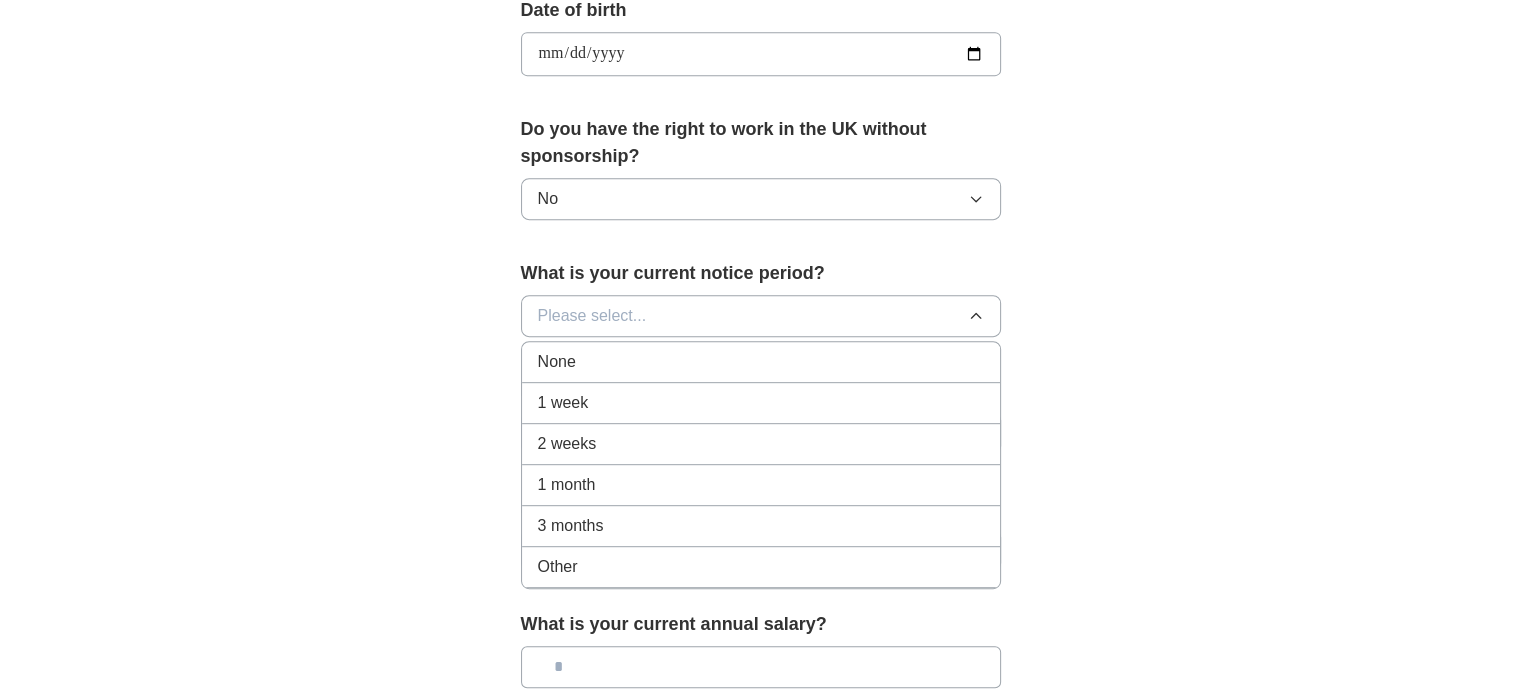 click on "1 month" at bounding box center [761, 485] 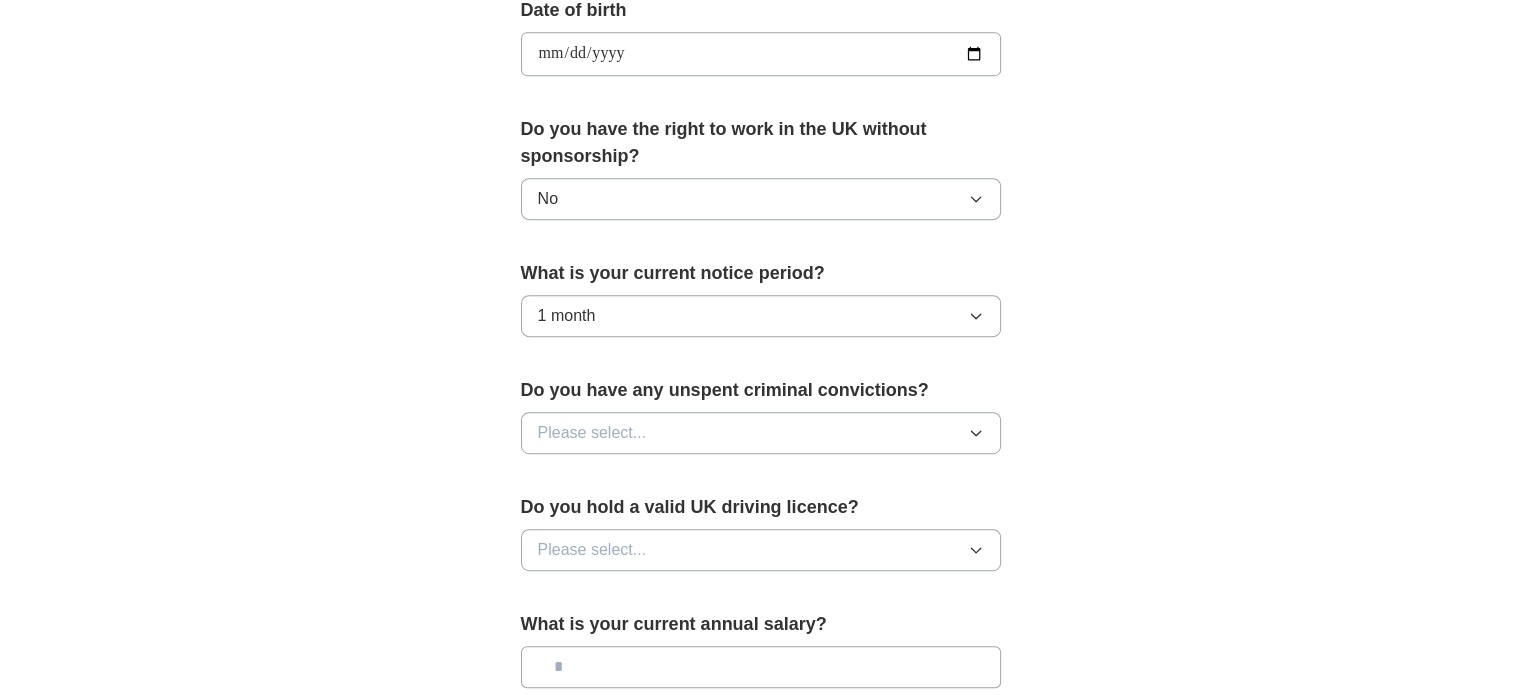 click on "Please select..." at bounding box center [761, 433] 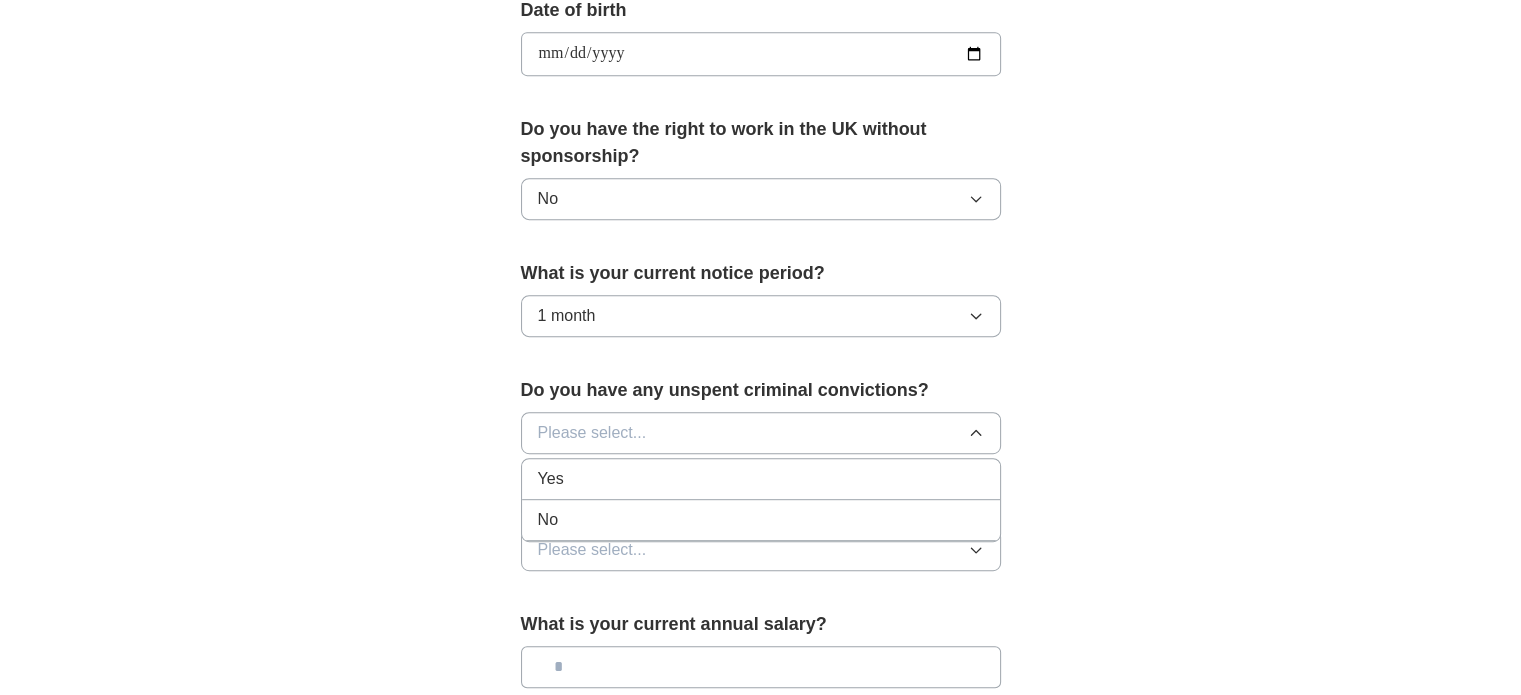 click on "No" at bounding box center (761, 520) 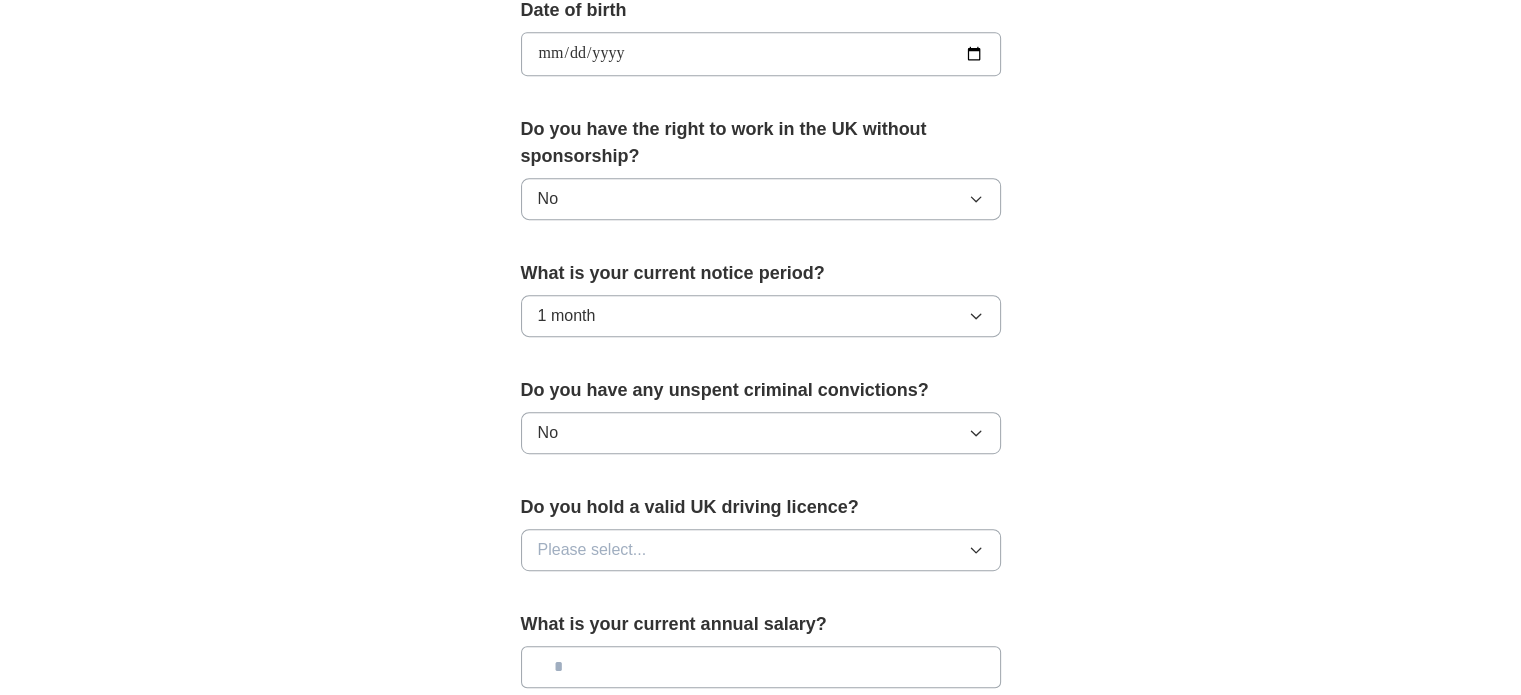 click on "Please select..." at bounding box center [592, 550] 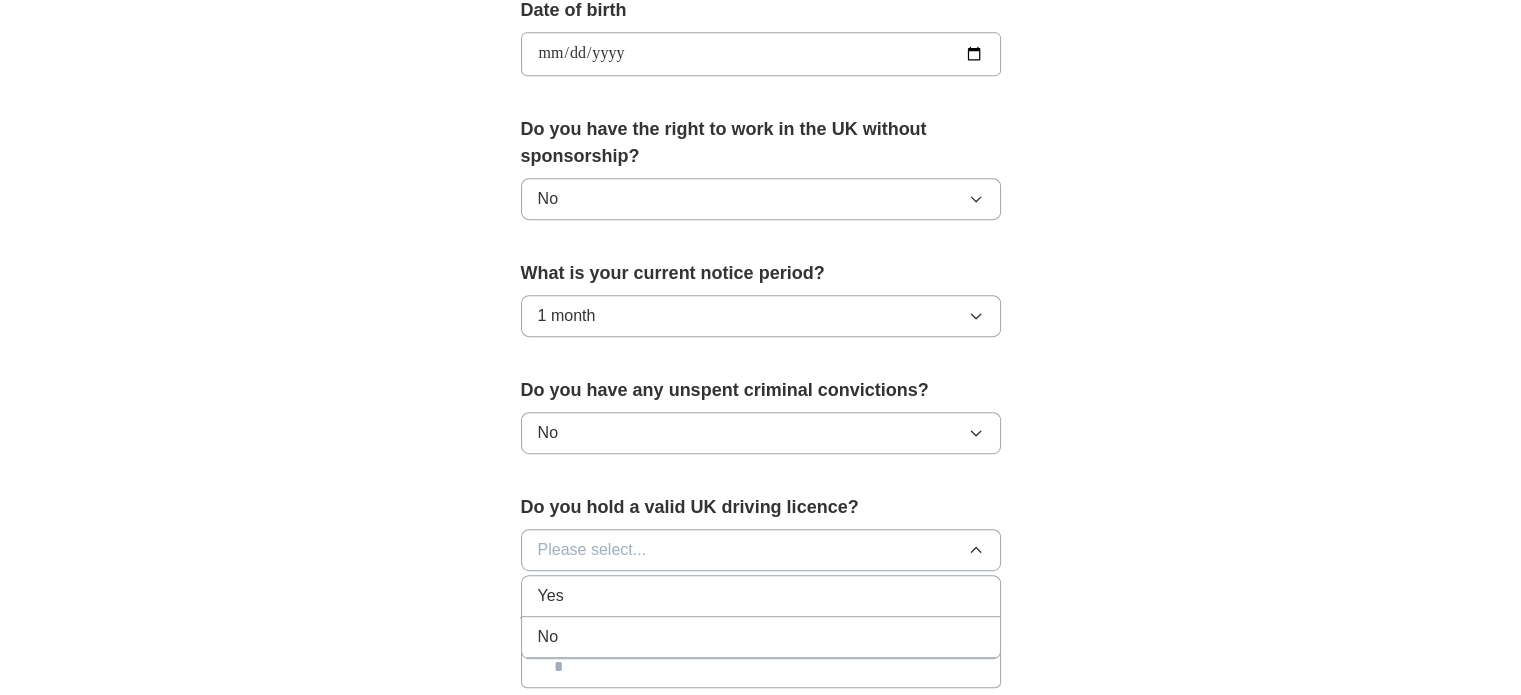 click on "No" at bounding box center [761, 637] 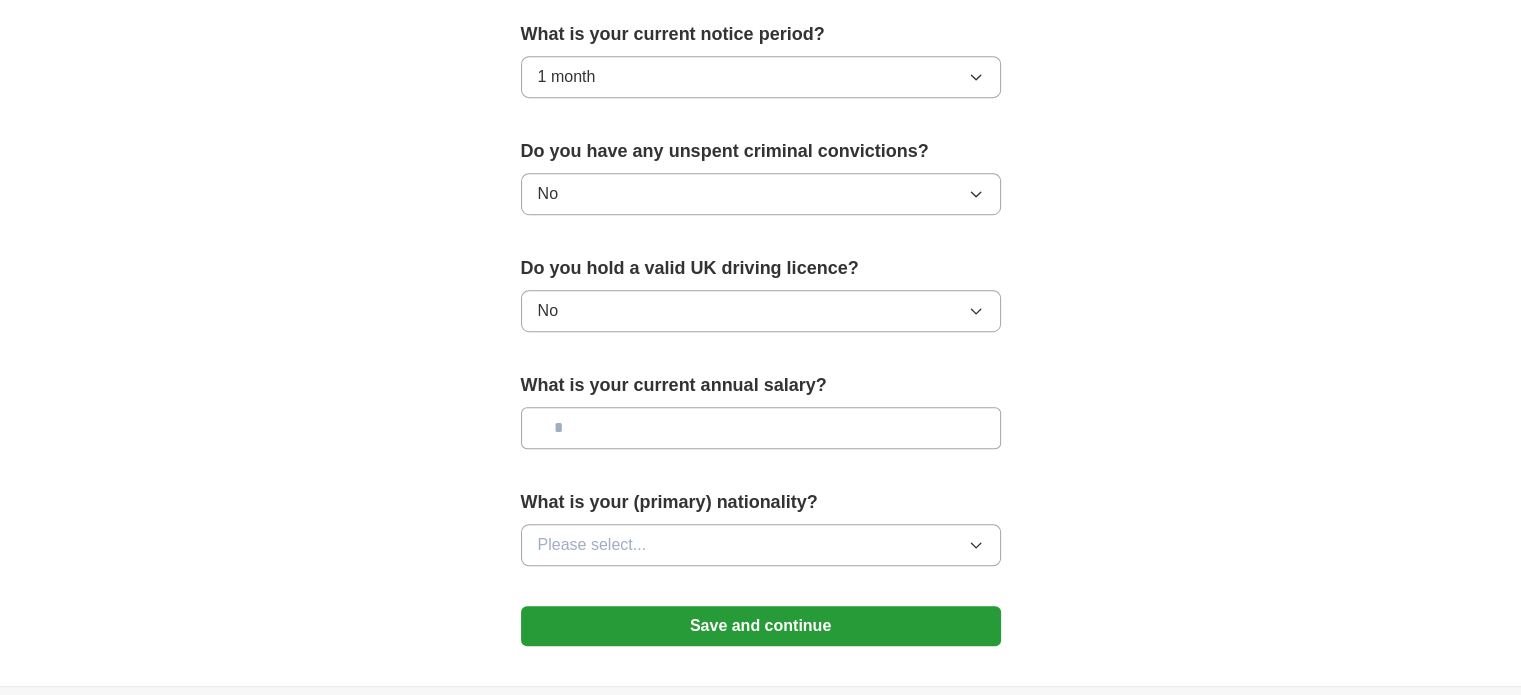 scroll, scrollTop: 1187, scrollLeft: 0, axis: vertical 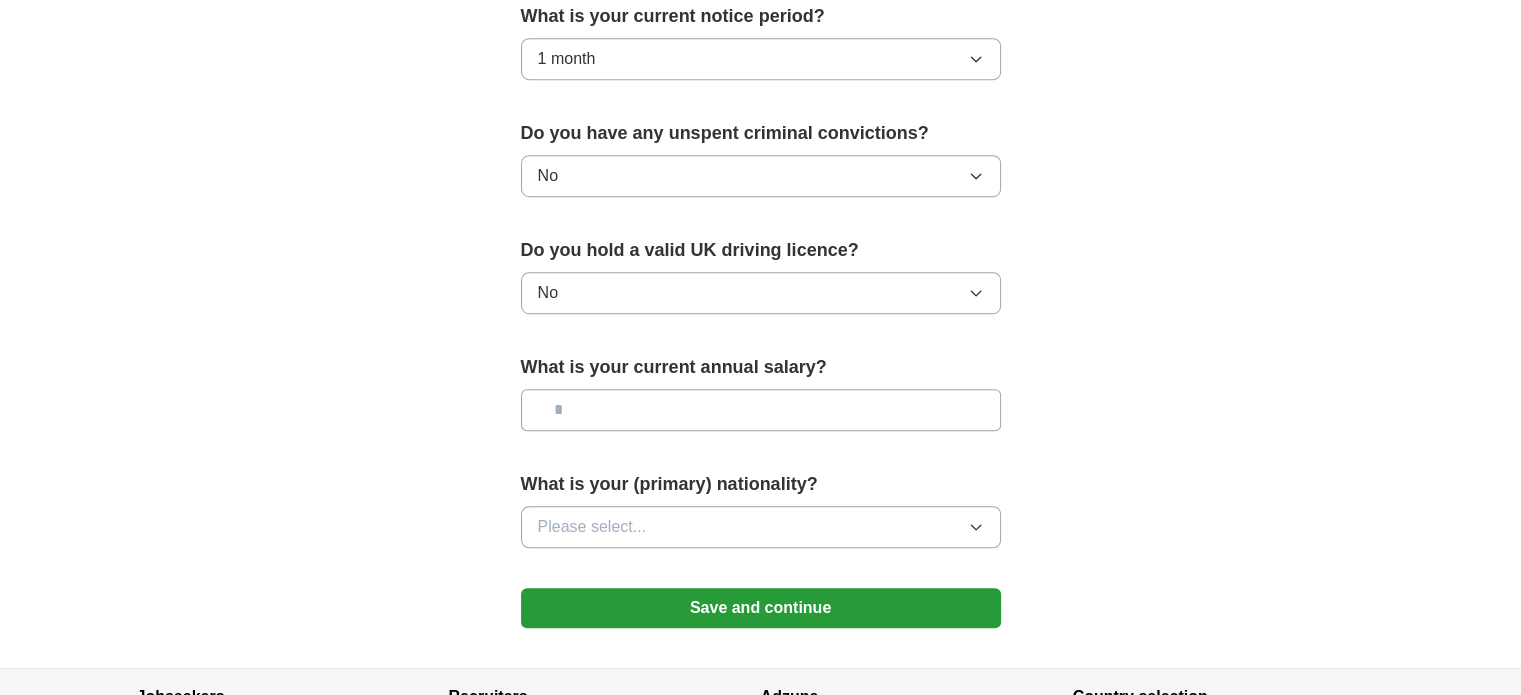 click at bounding box center (761, 410) 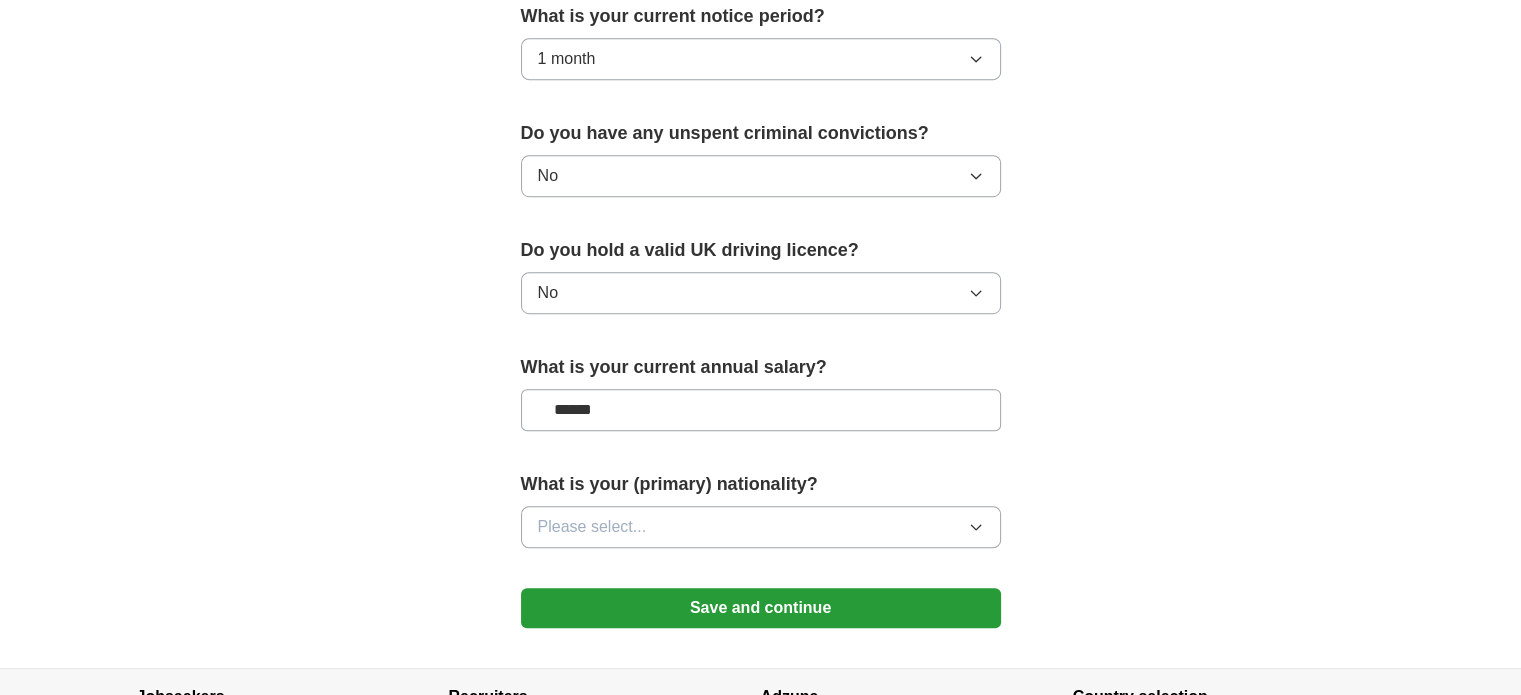 type on "******" 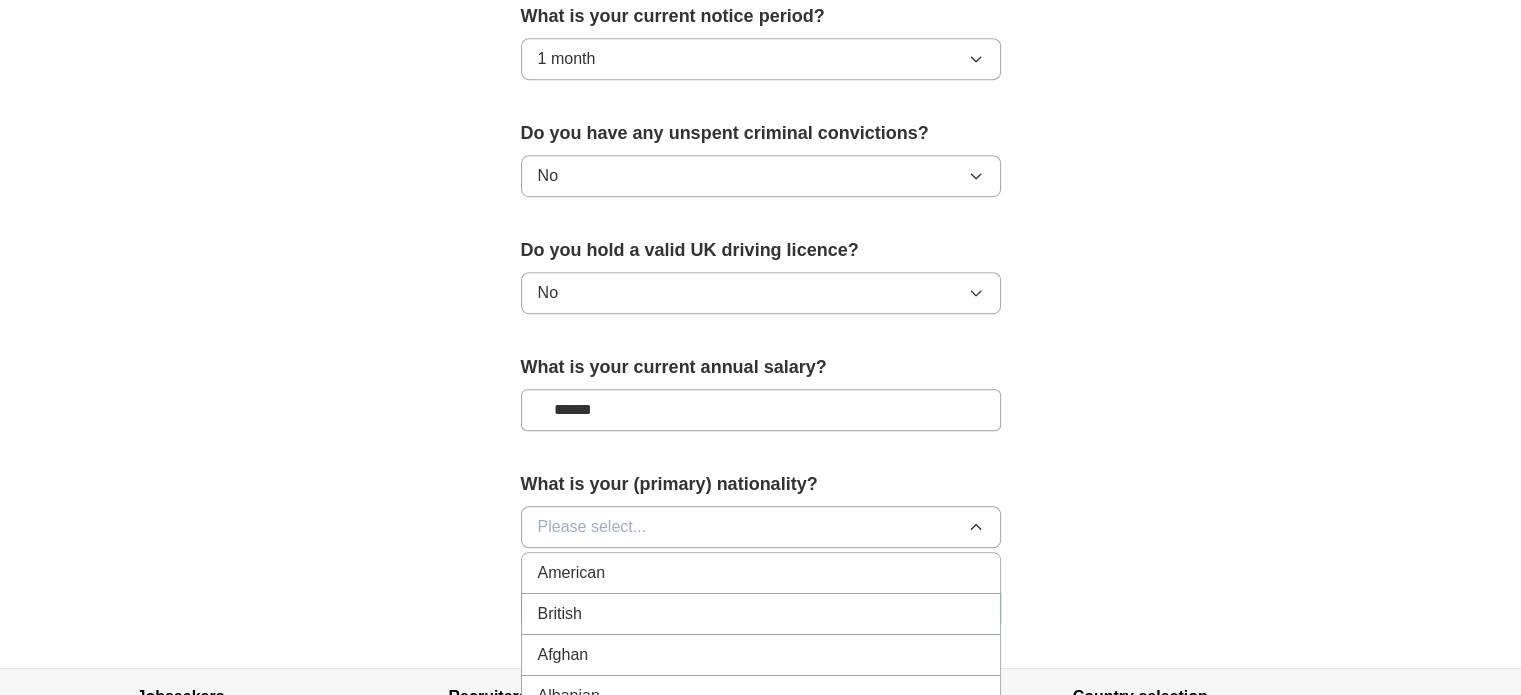 type 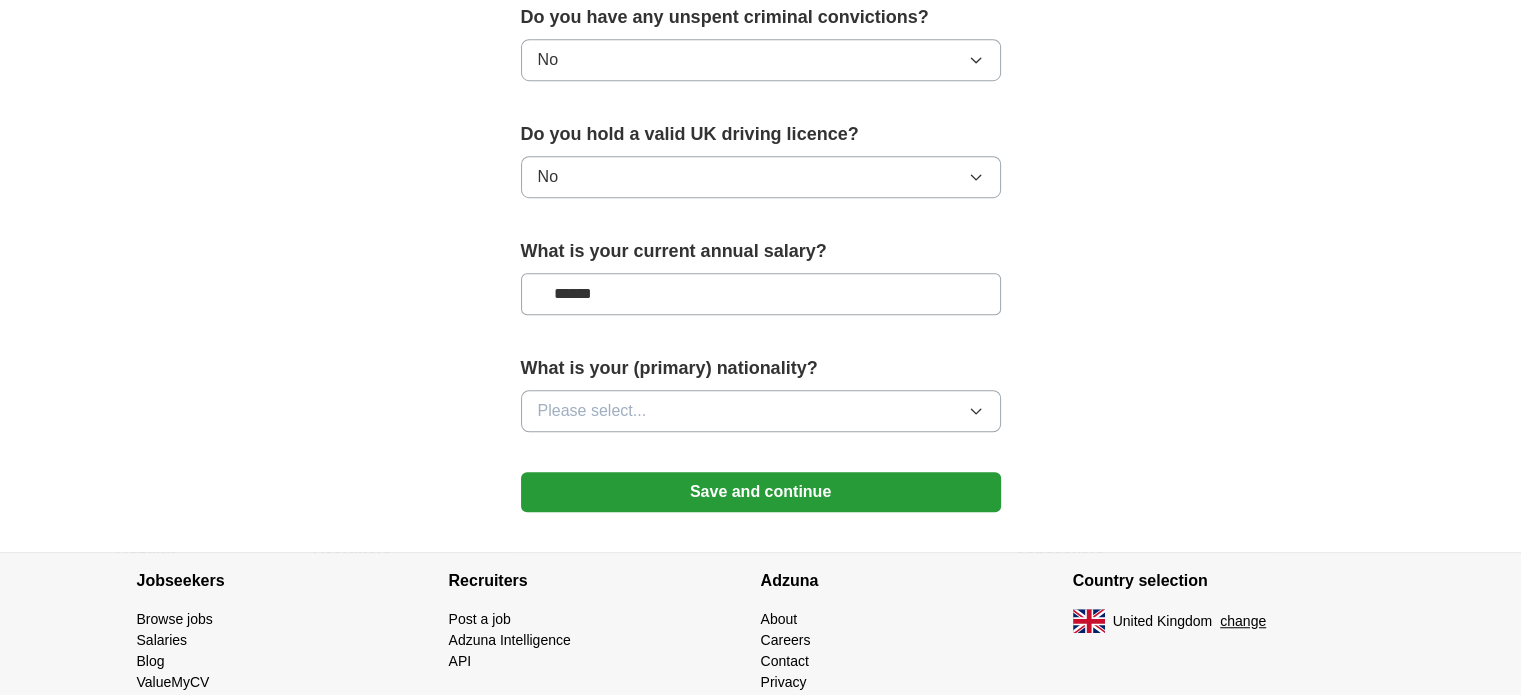 scroll, scrollTop: 1376, scrollLeft: 0, axis: vertical 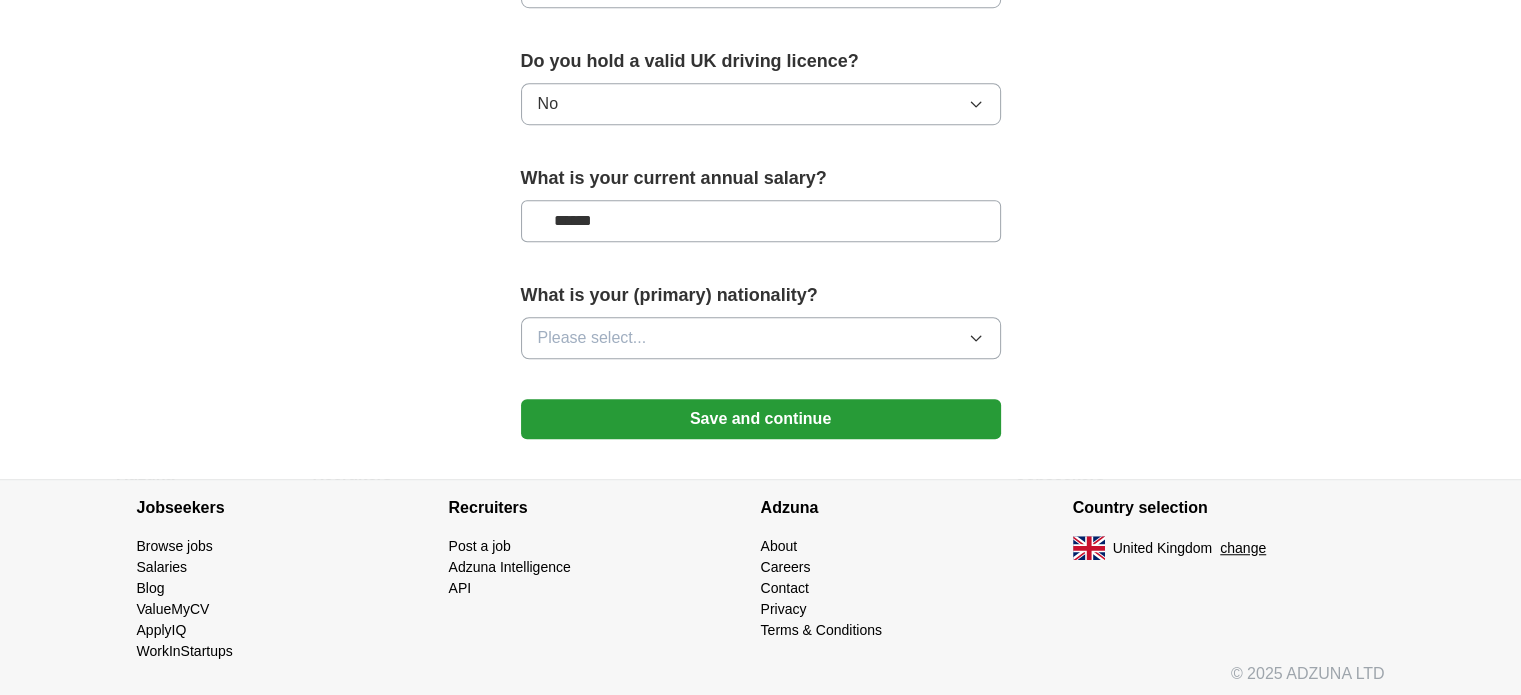 click on "Please select..." at bounding box center [761, 338] 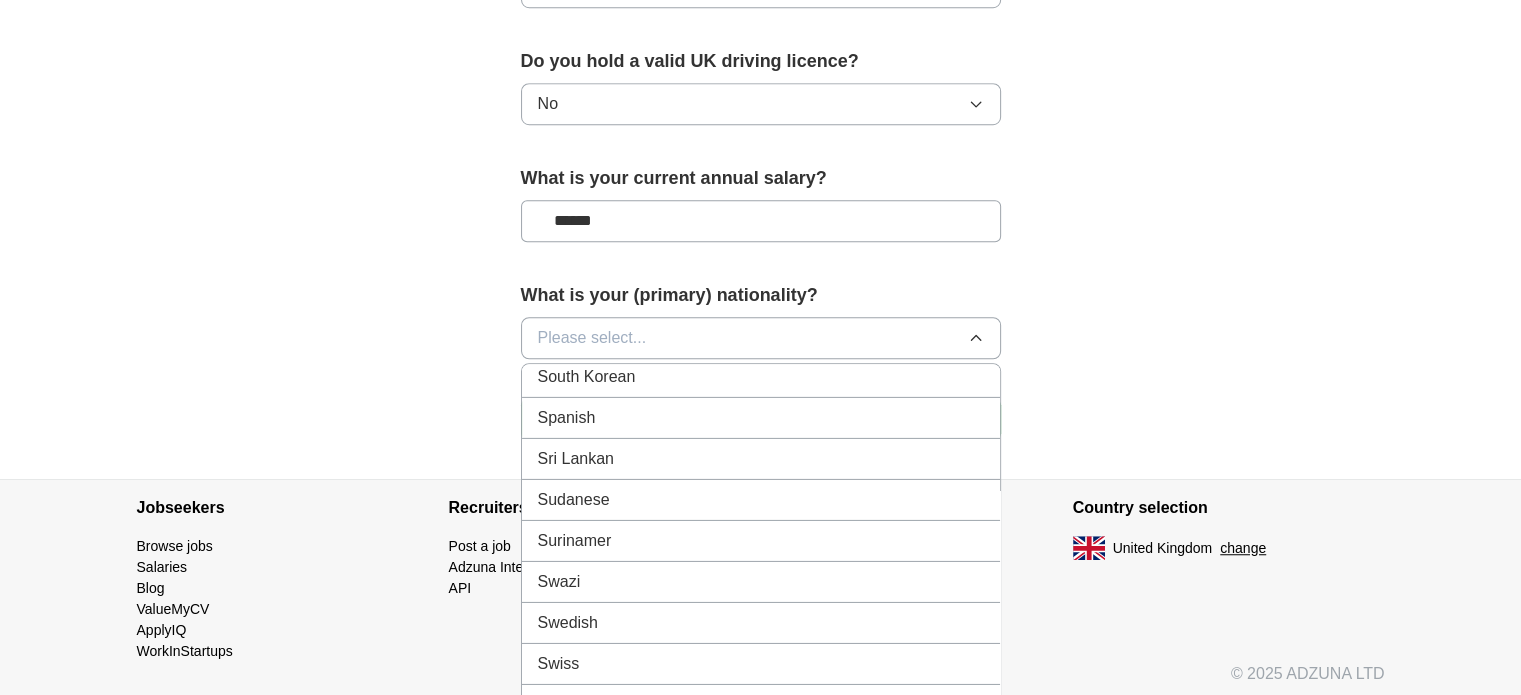 scroll, scrollTop: 6748, scrollLeft: 0, axis: vertical 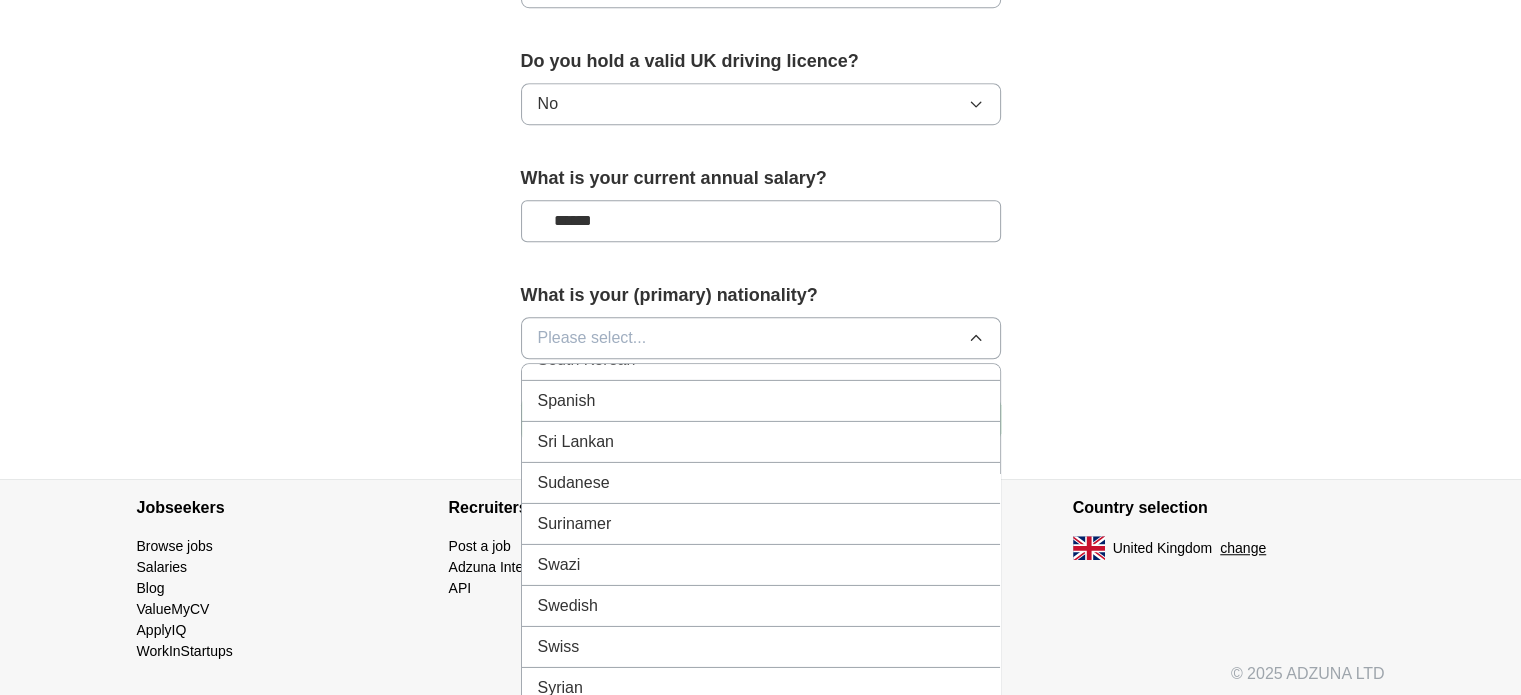 click on "Syrian" at bounding box center (761, 688) 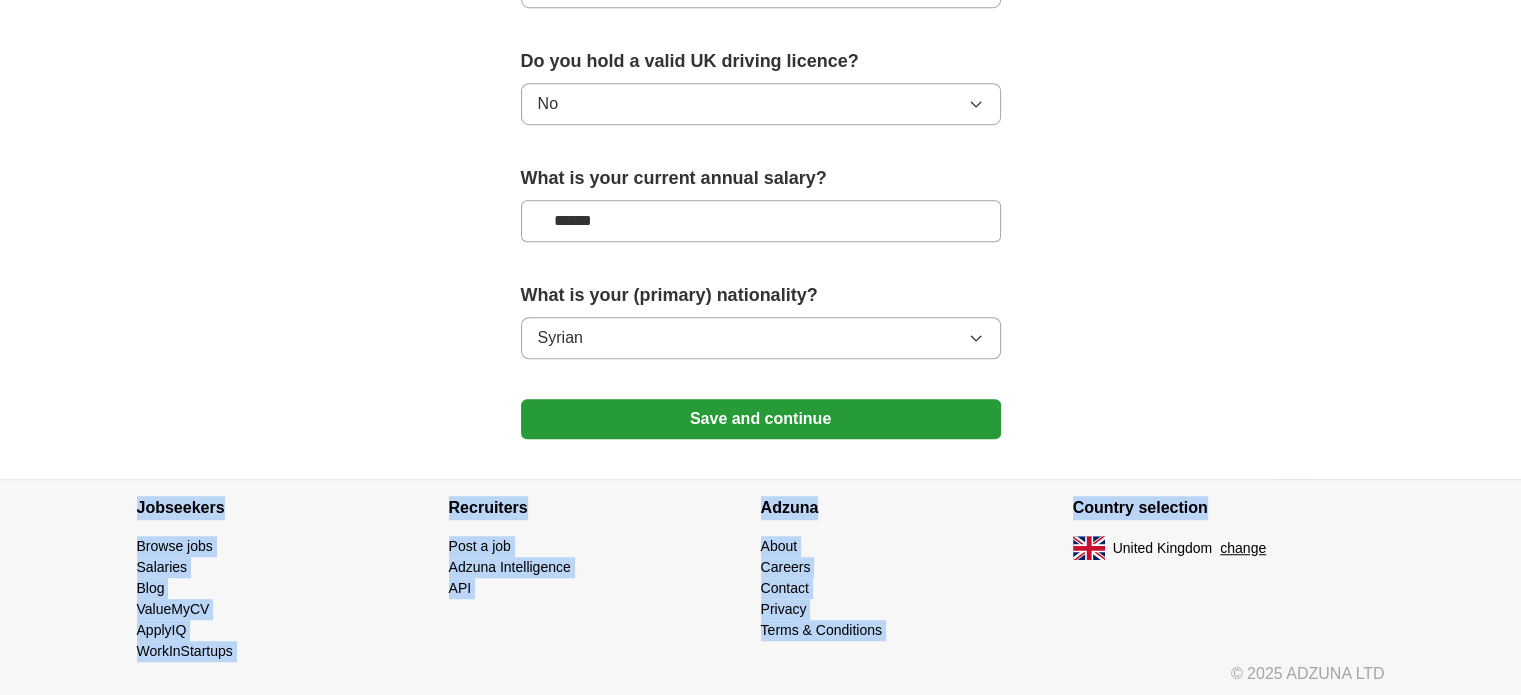 drag, startPoint x: 1535, startPoint y: 629, endPoint x: 1535, endPoint y: 519, distance: 110 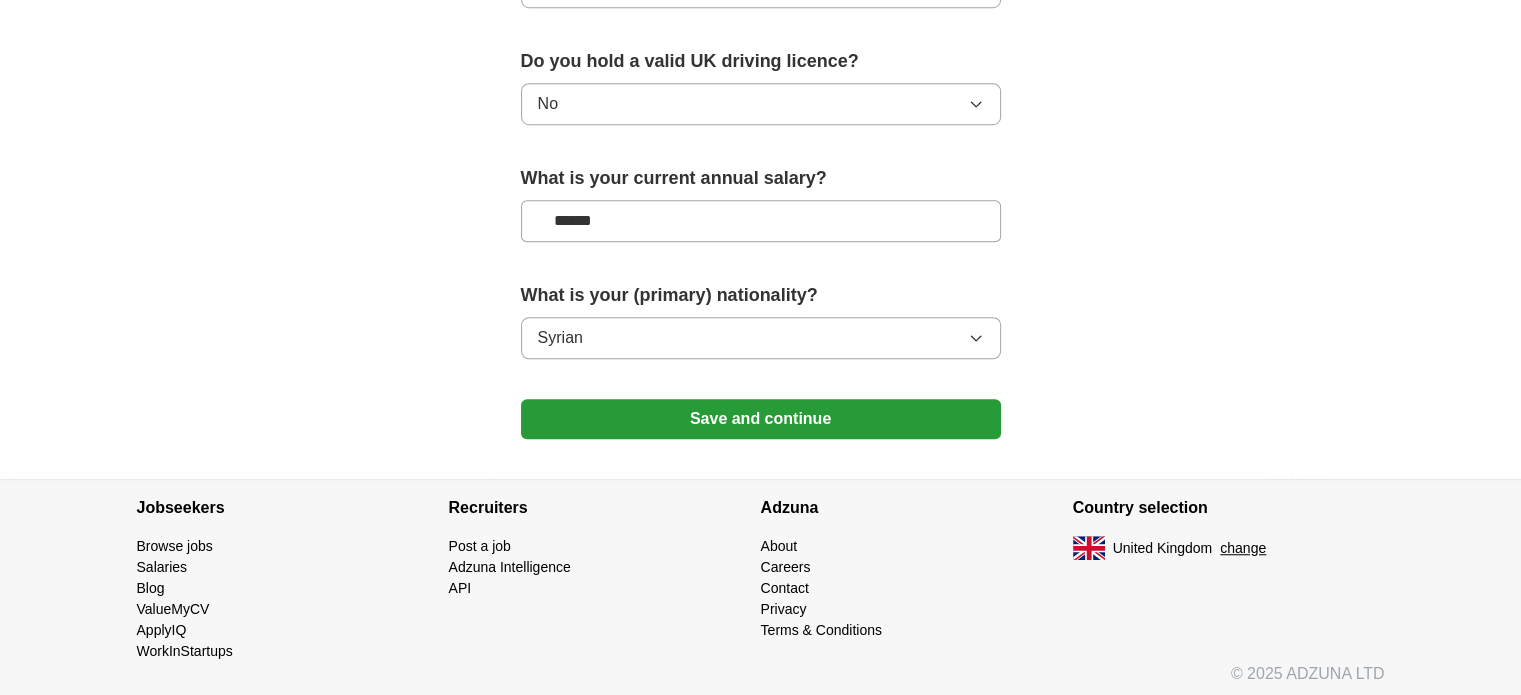 click on "**********" at bounding box center [760, -418] 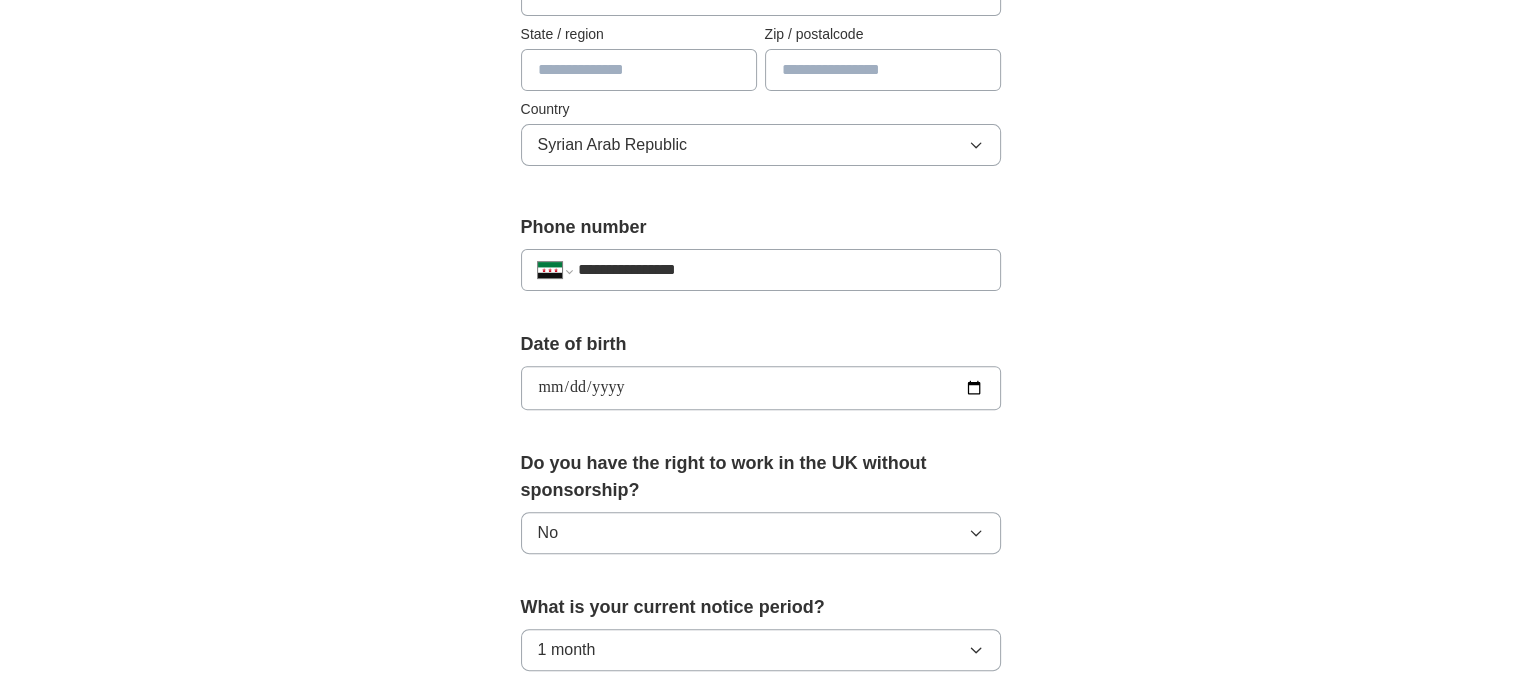 scroll, scrollTop: 1266, scrollLeft: 0, axis: vertical 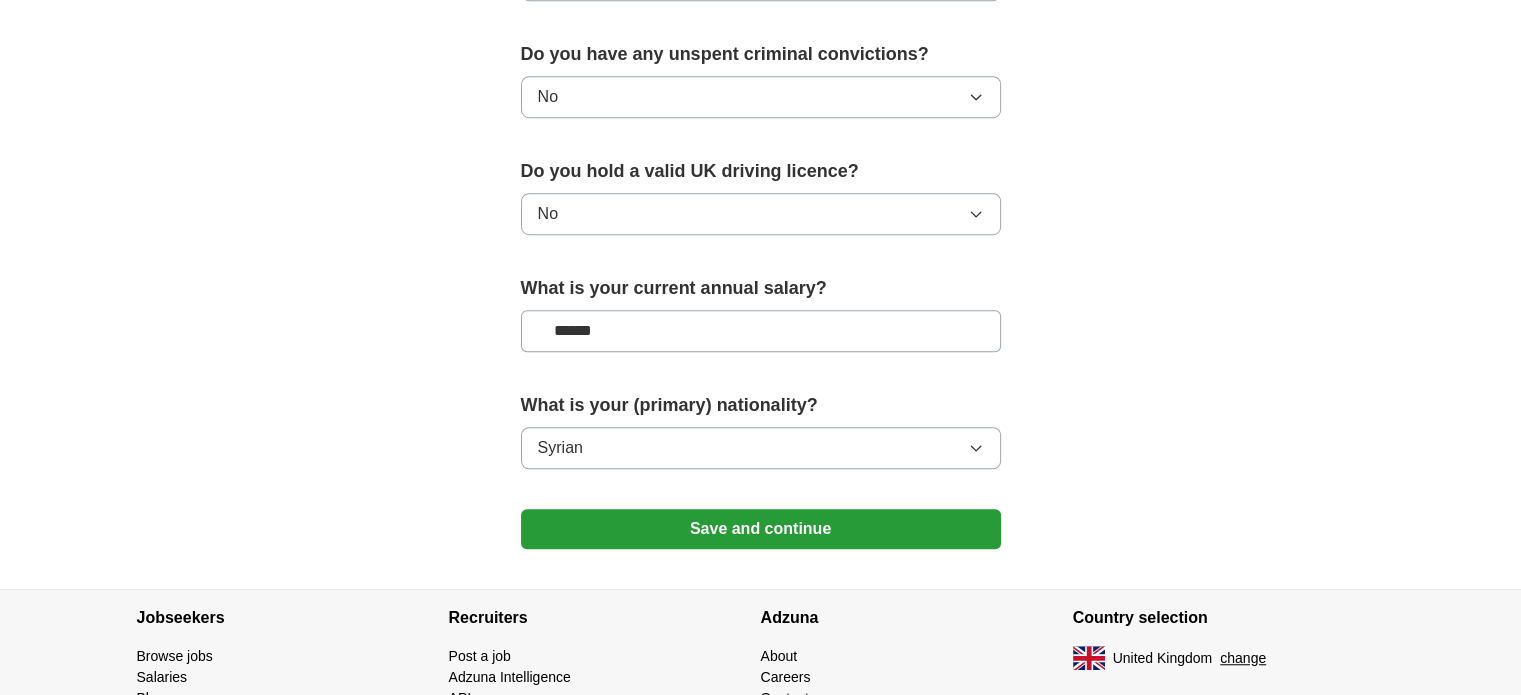 click on "Save and continue" at bounding box center (761, 529) 